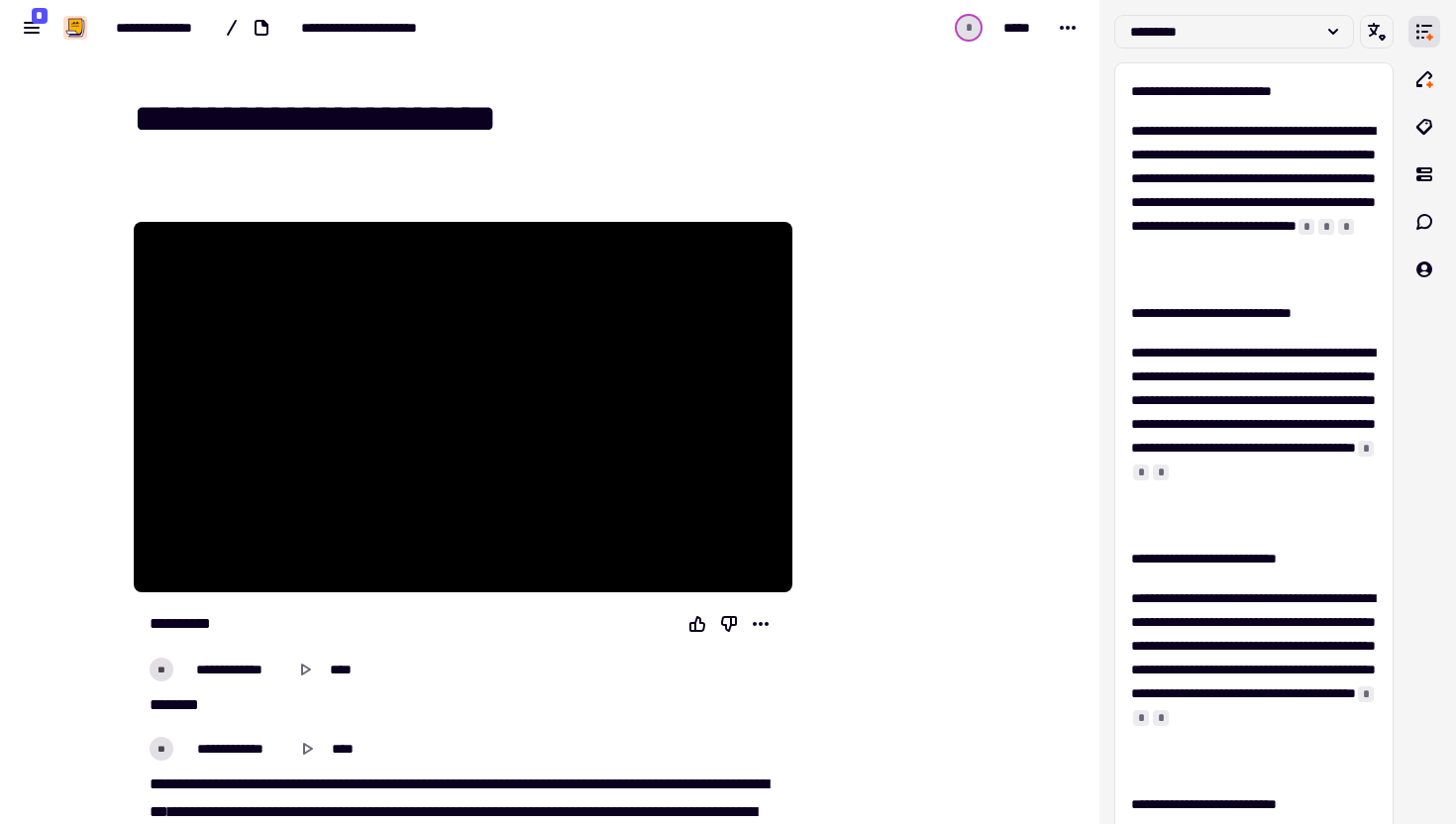 scroll, scrollTop: 0, scrollLeft: 0, axis: both 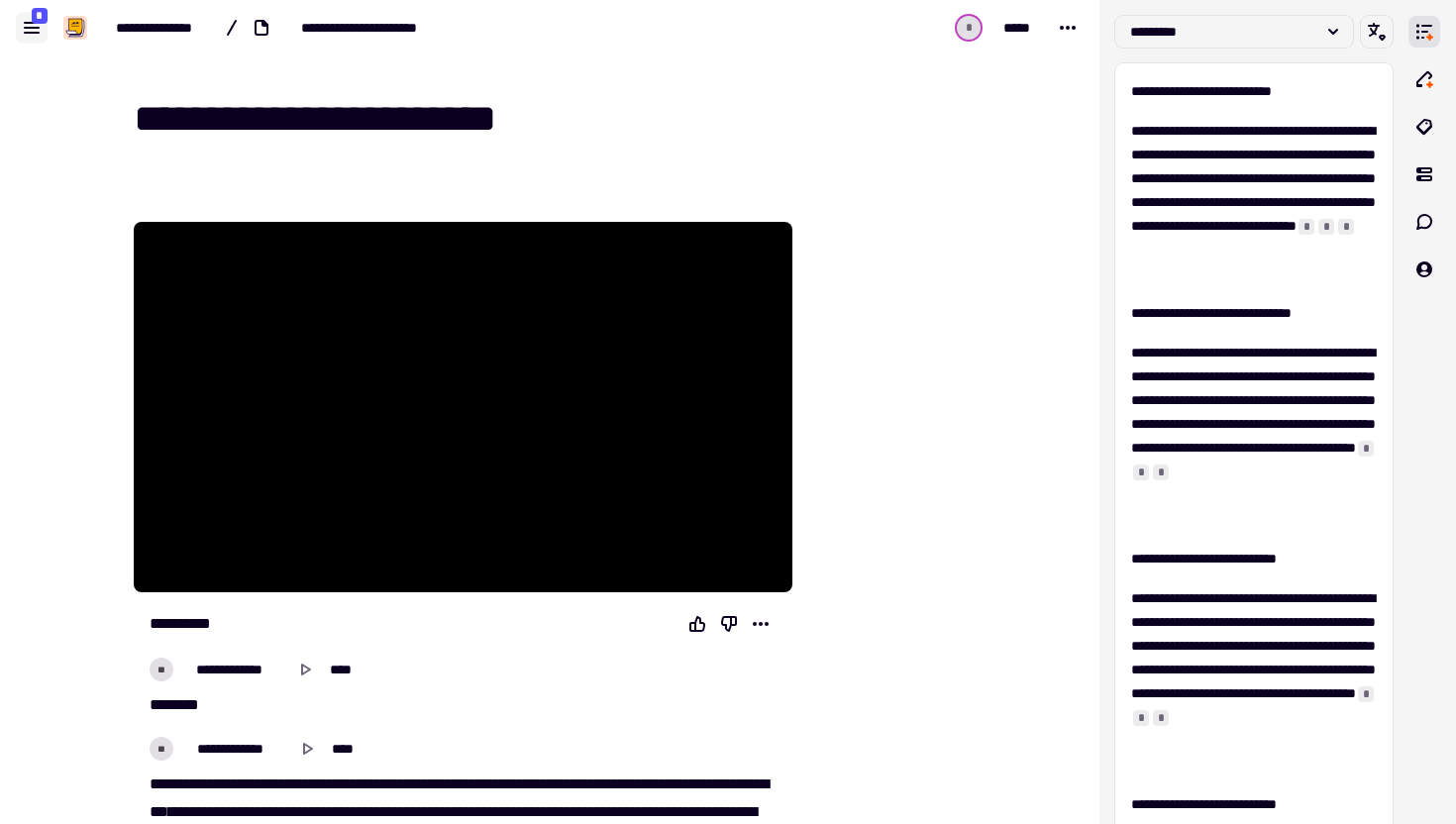 click 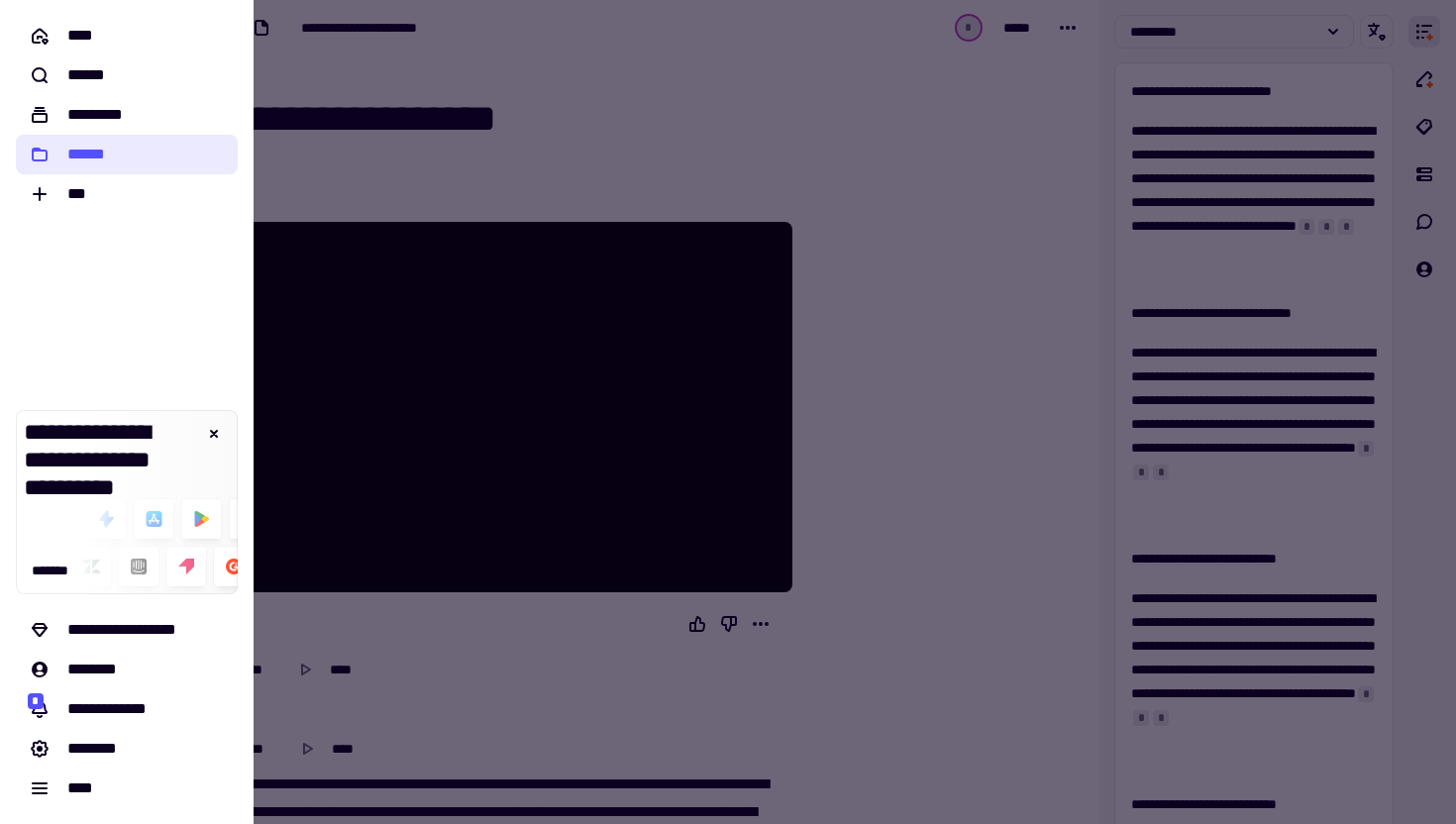 click on "******" 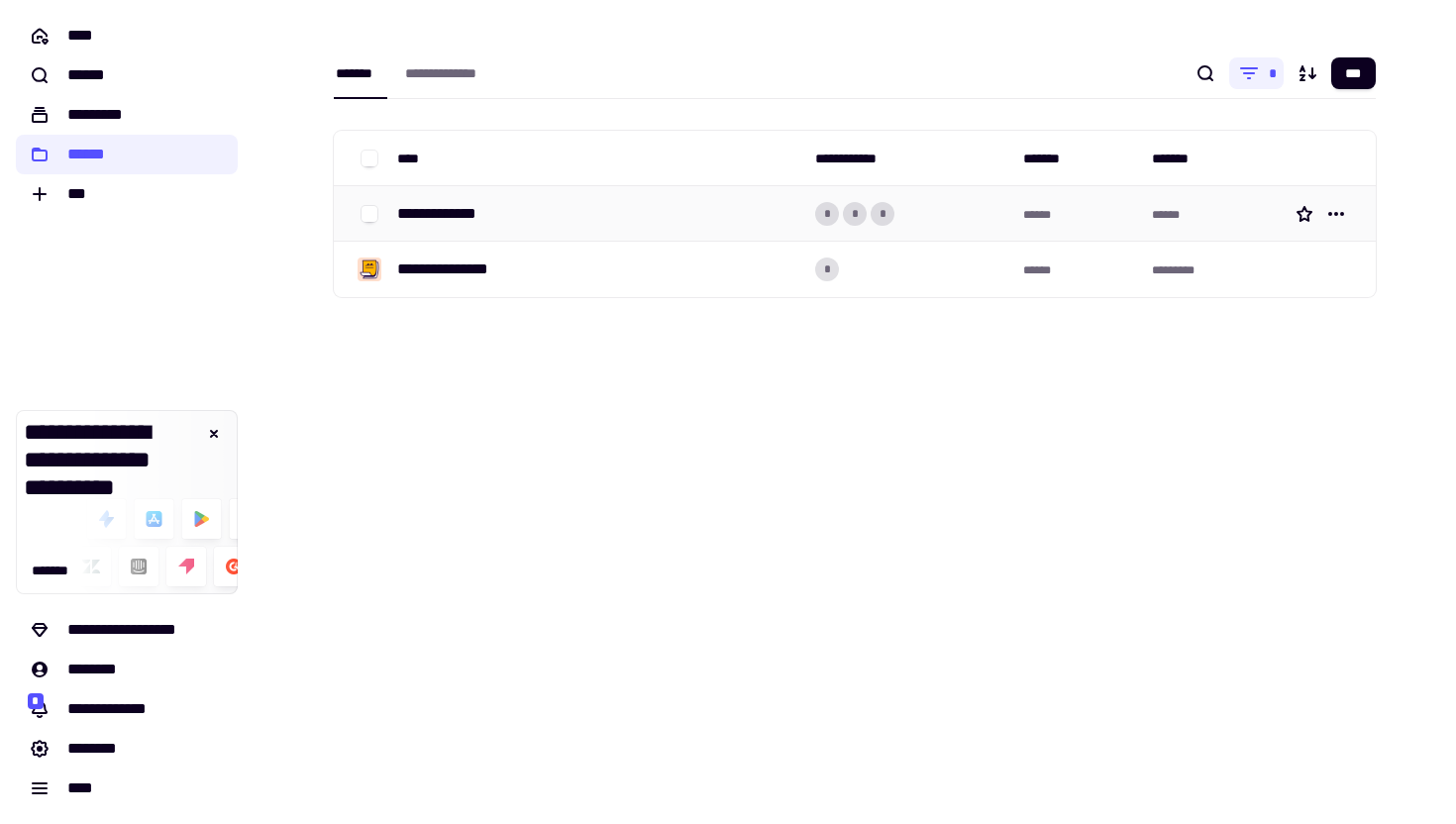 click on "**********" at bounding box center [454, 214] 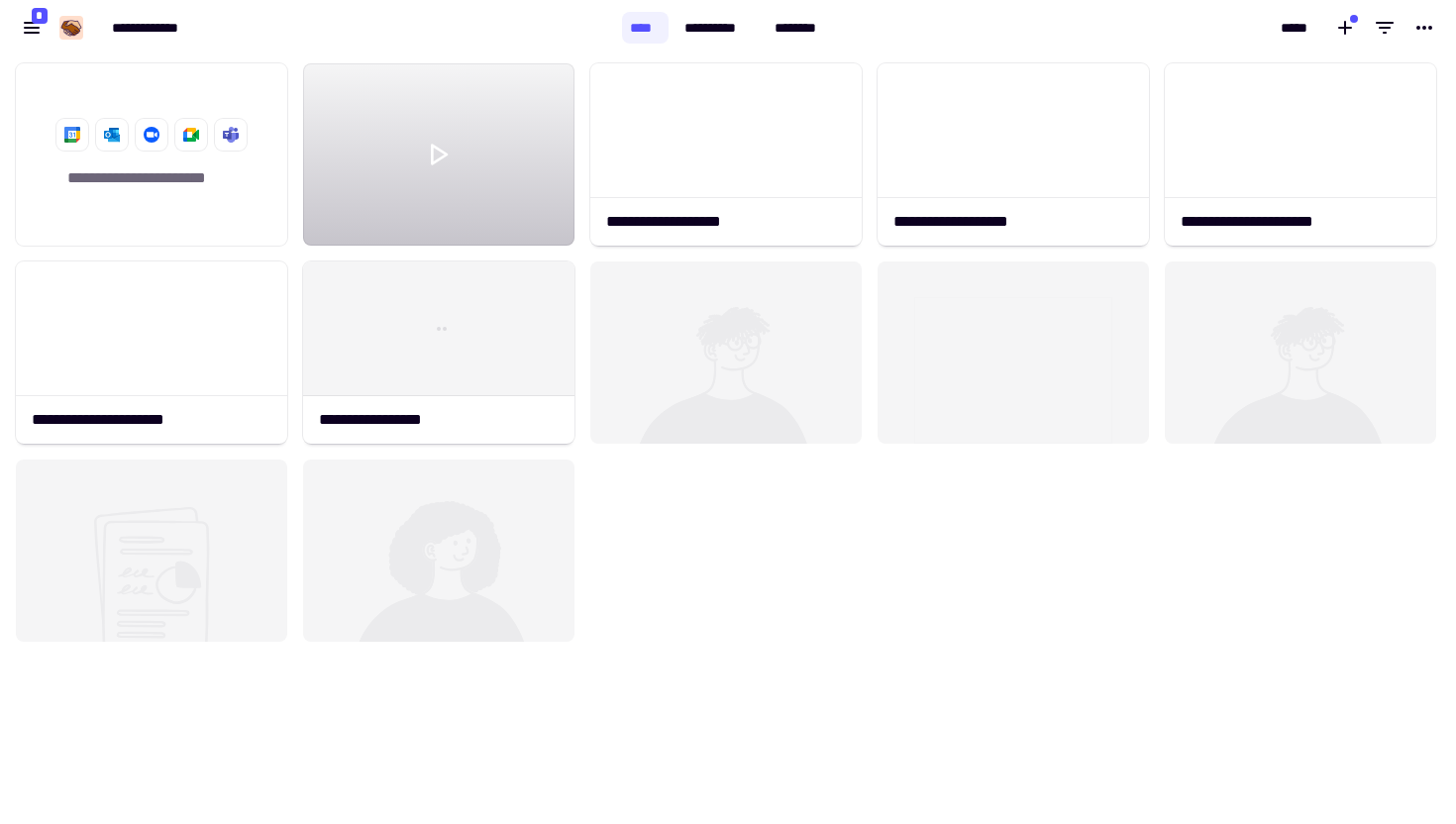 scroll, scrollTop: 1, scrollLeft: 1, axis: both 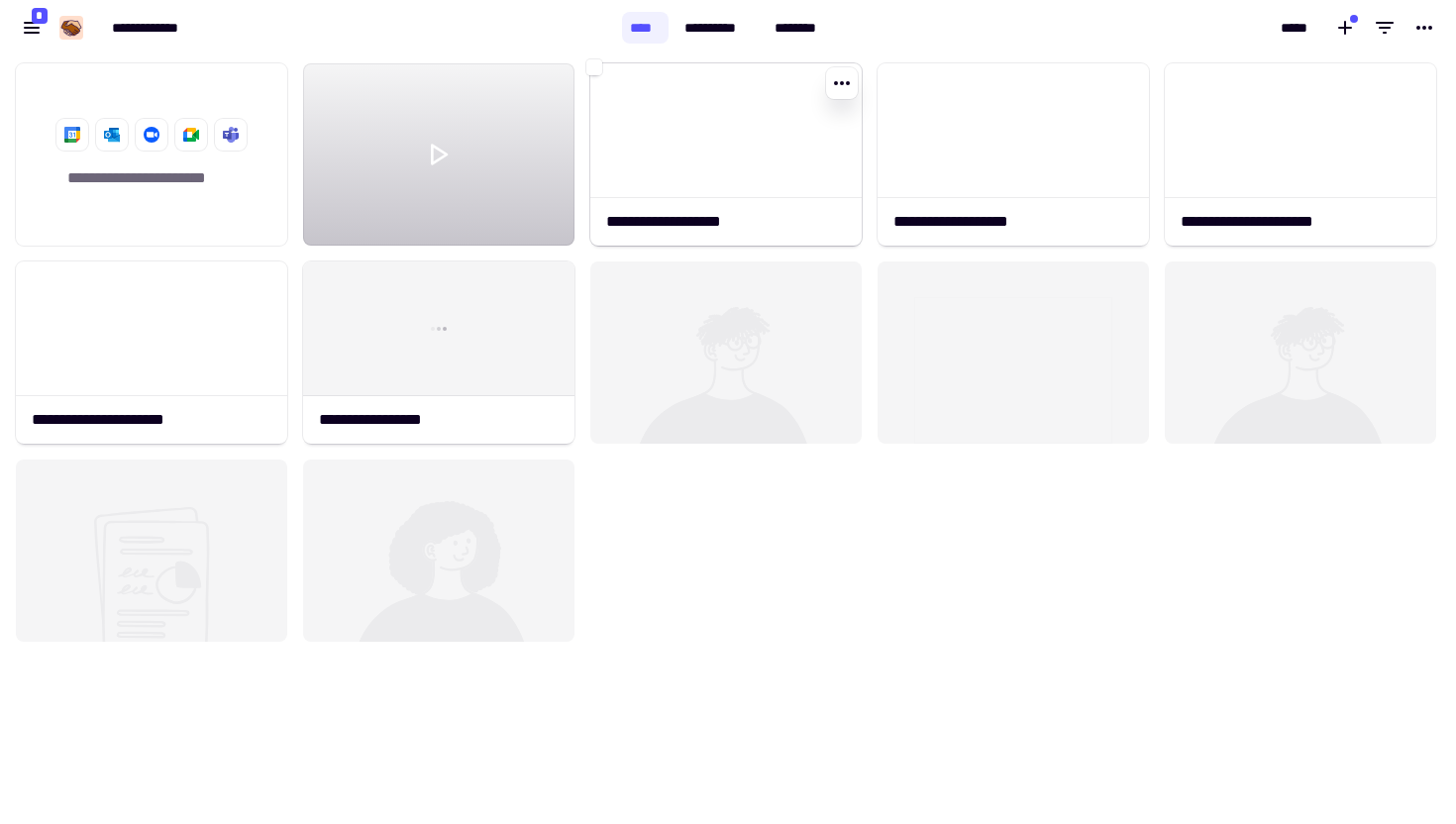 click on "**********" 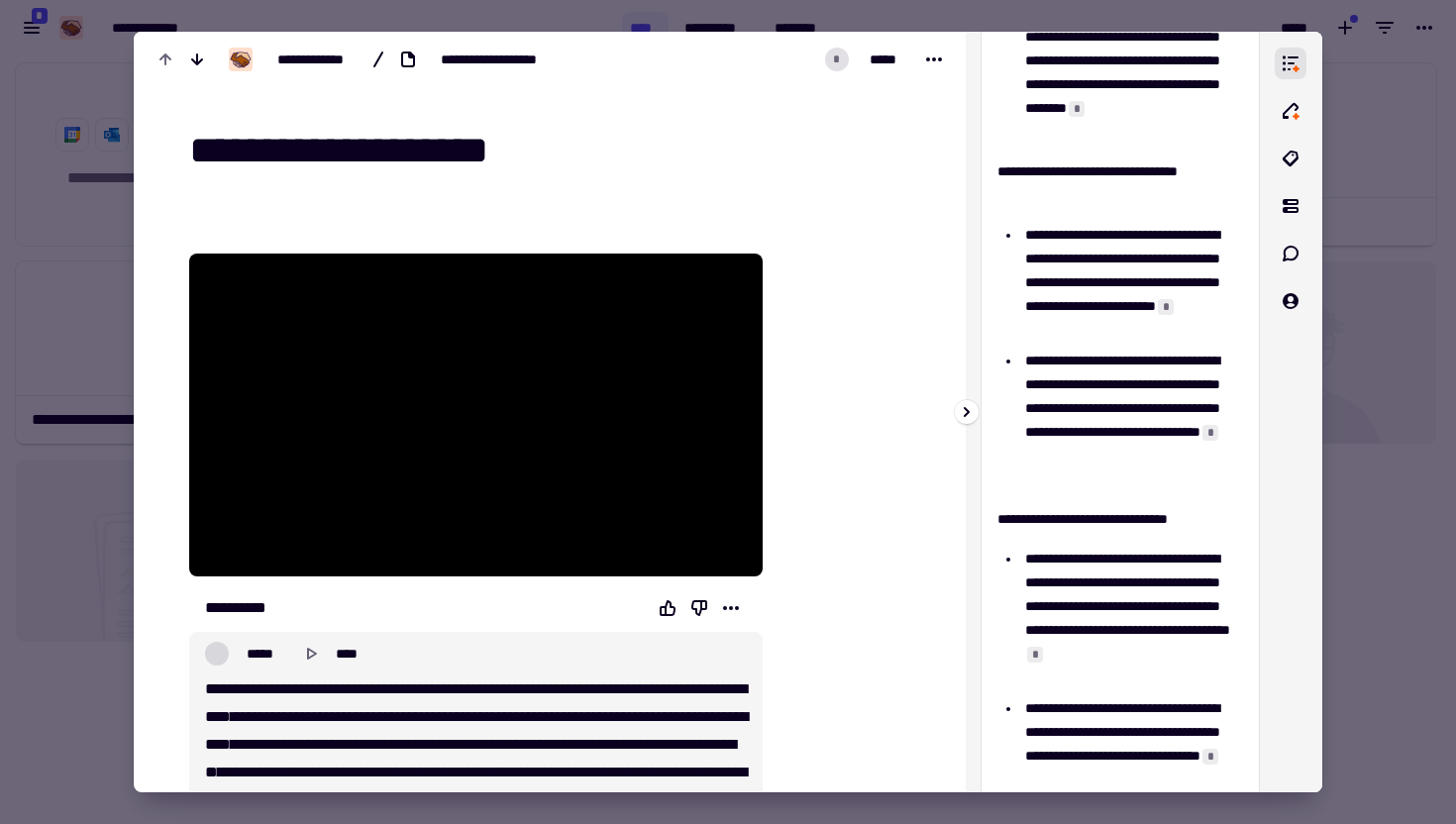 scroll, scrollTop: 778, scrollLeft: 0, axis: vertical 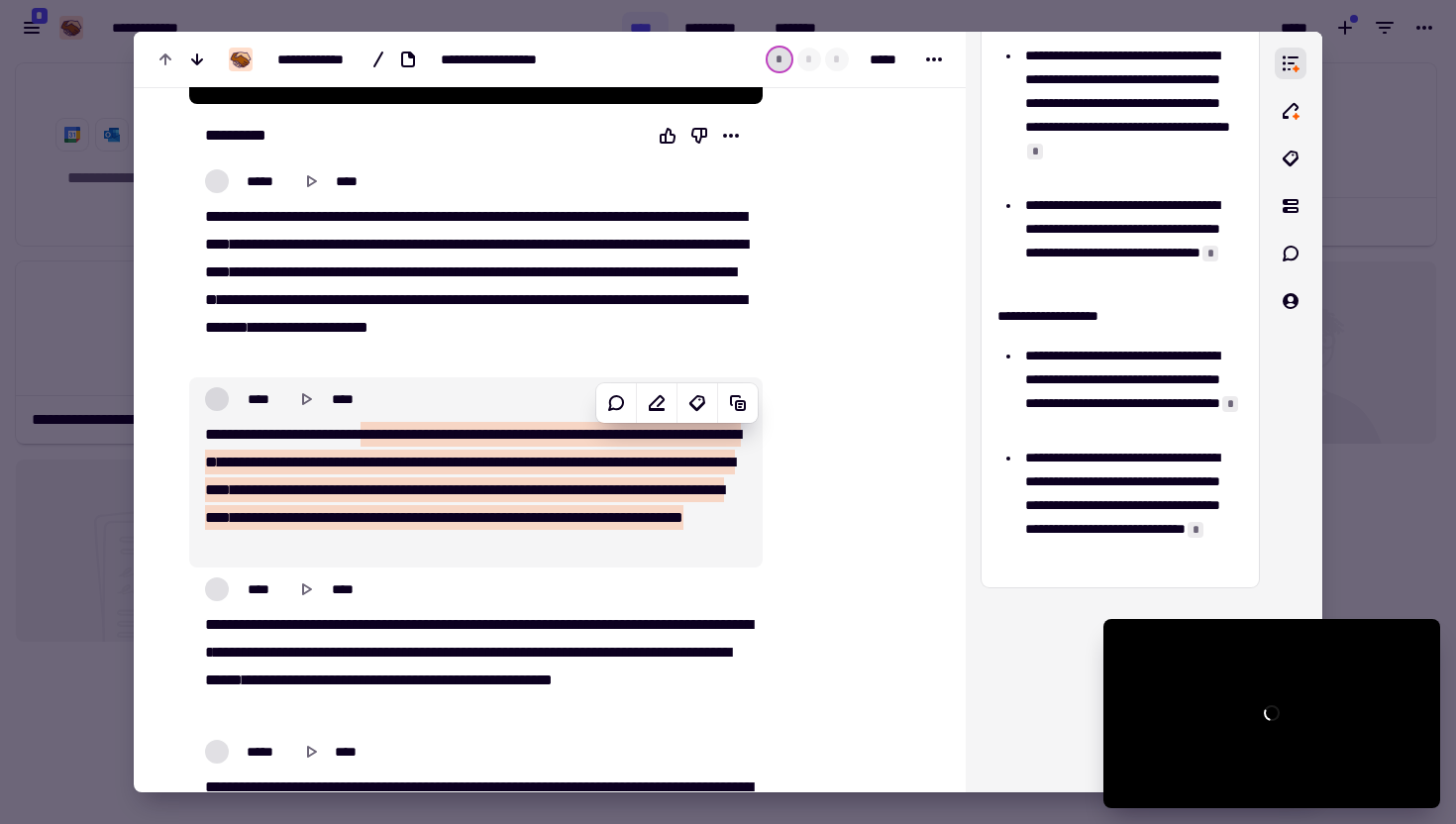 click on "****" at bounding box center [474, 489] 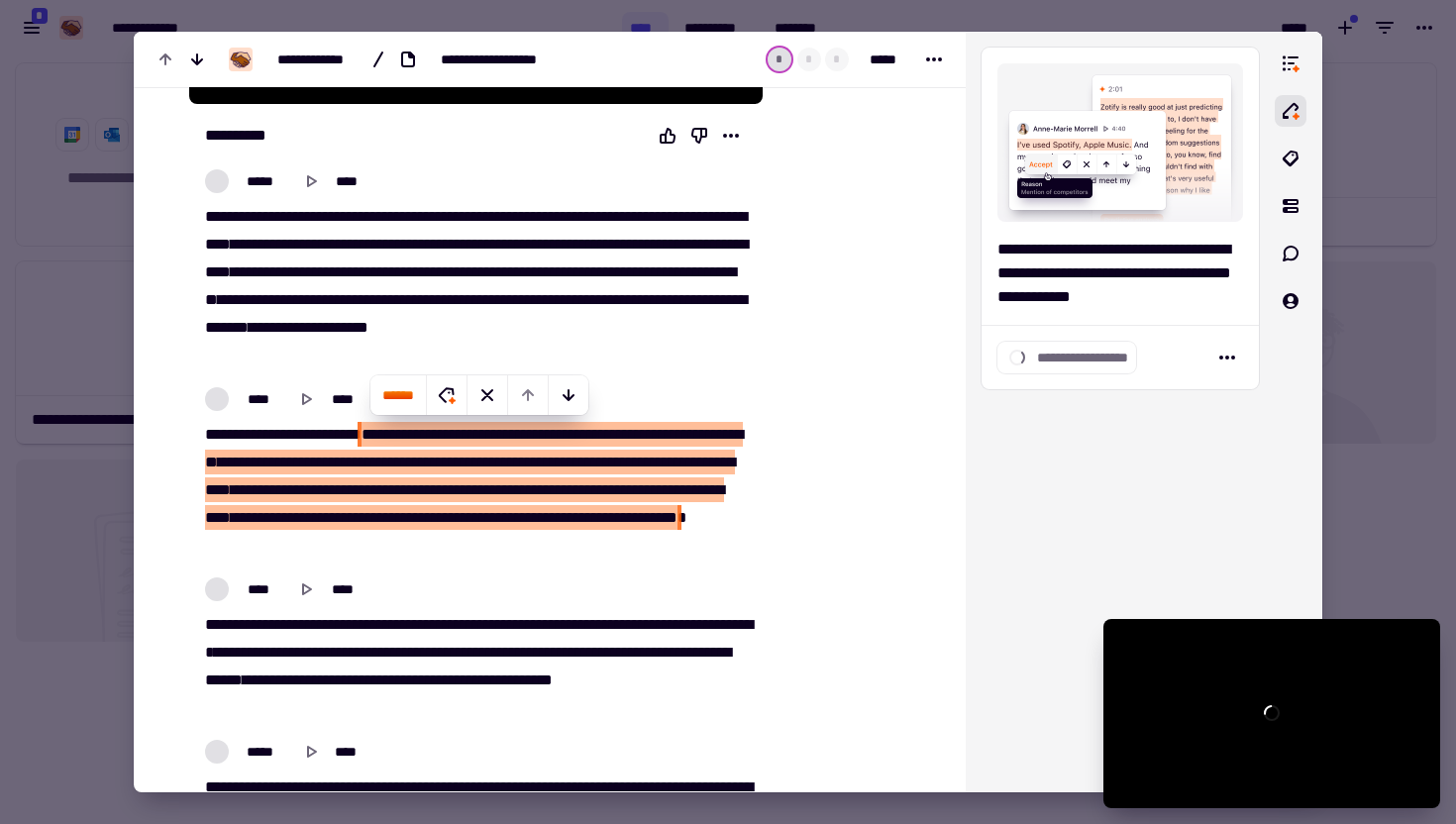 scroll, scrollTop: 0, scrollLeft: 0, axis: both 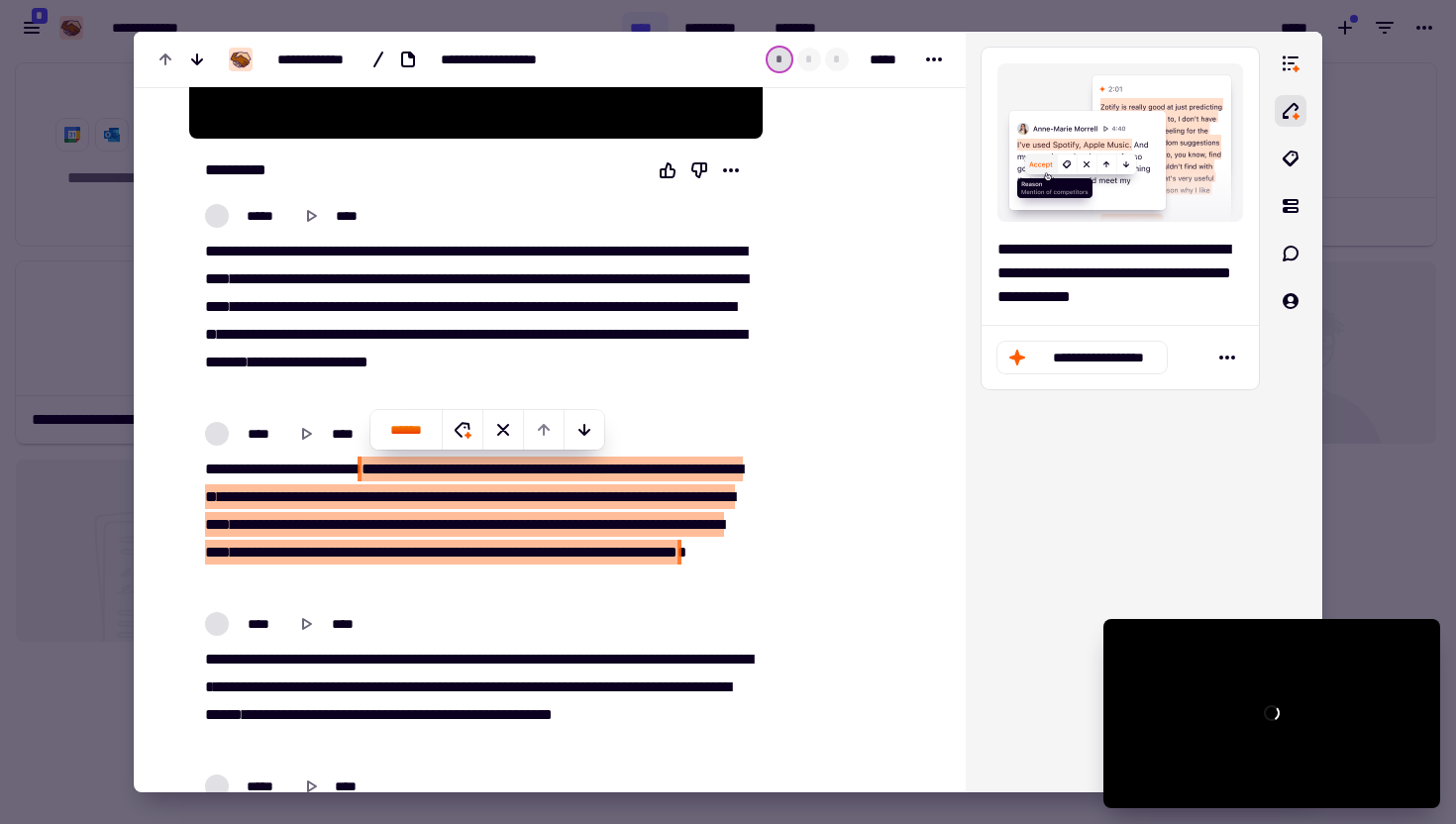 click on "****" at bounding box center [326, 524] 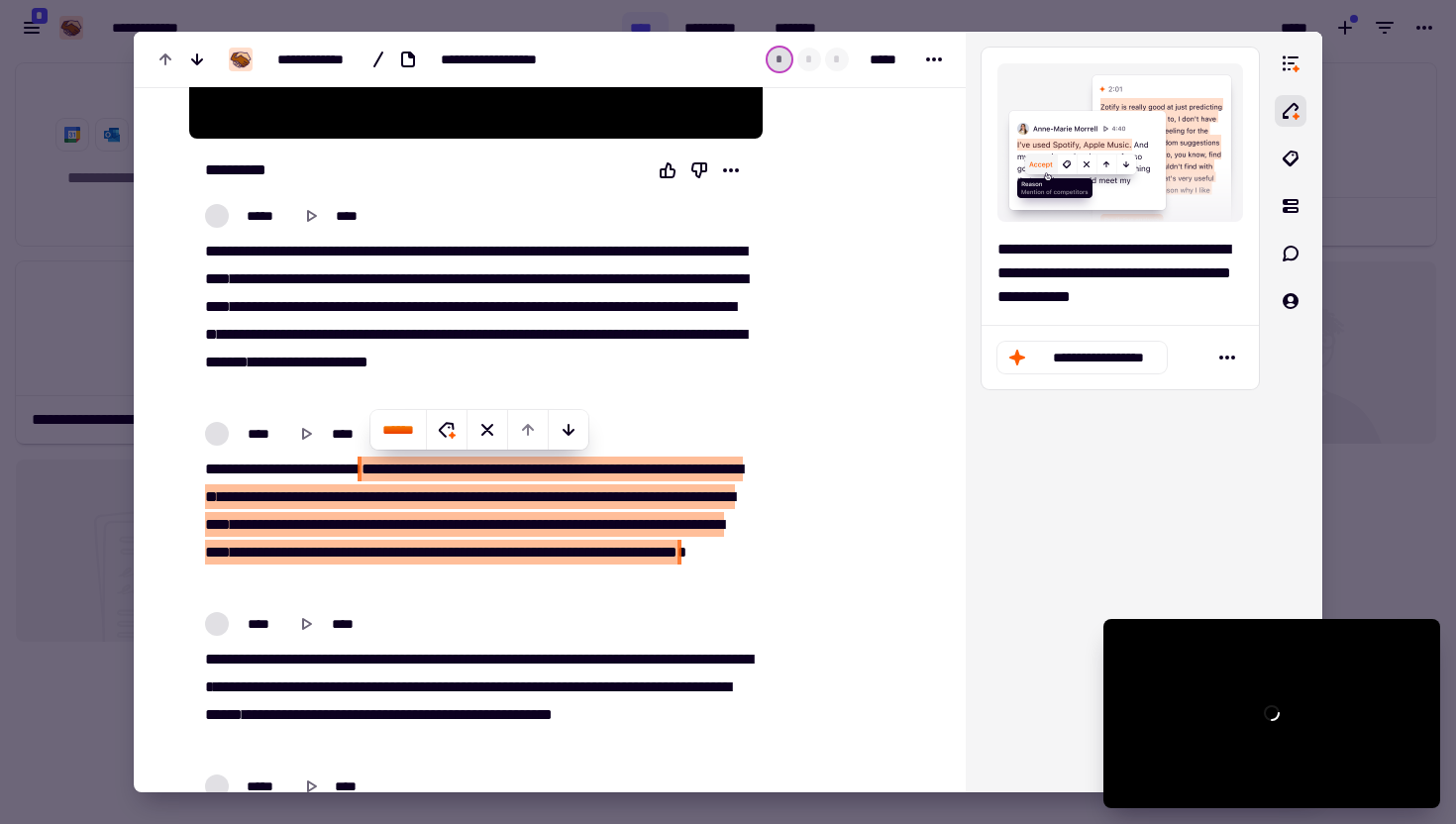 type on "*****" 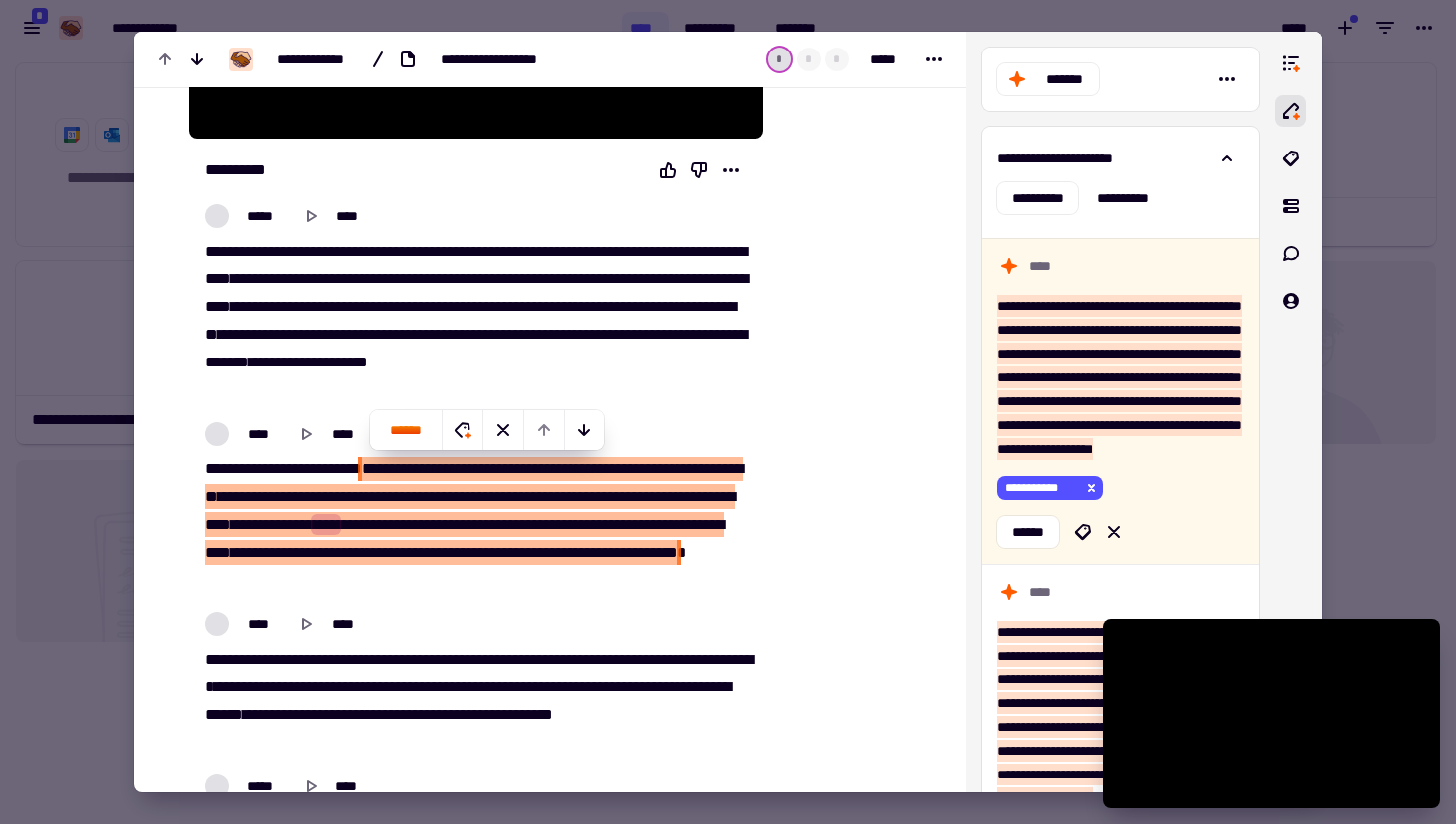 click at bounding box center (850, 5743) 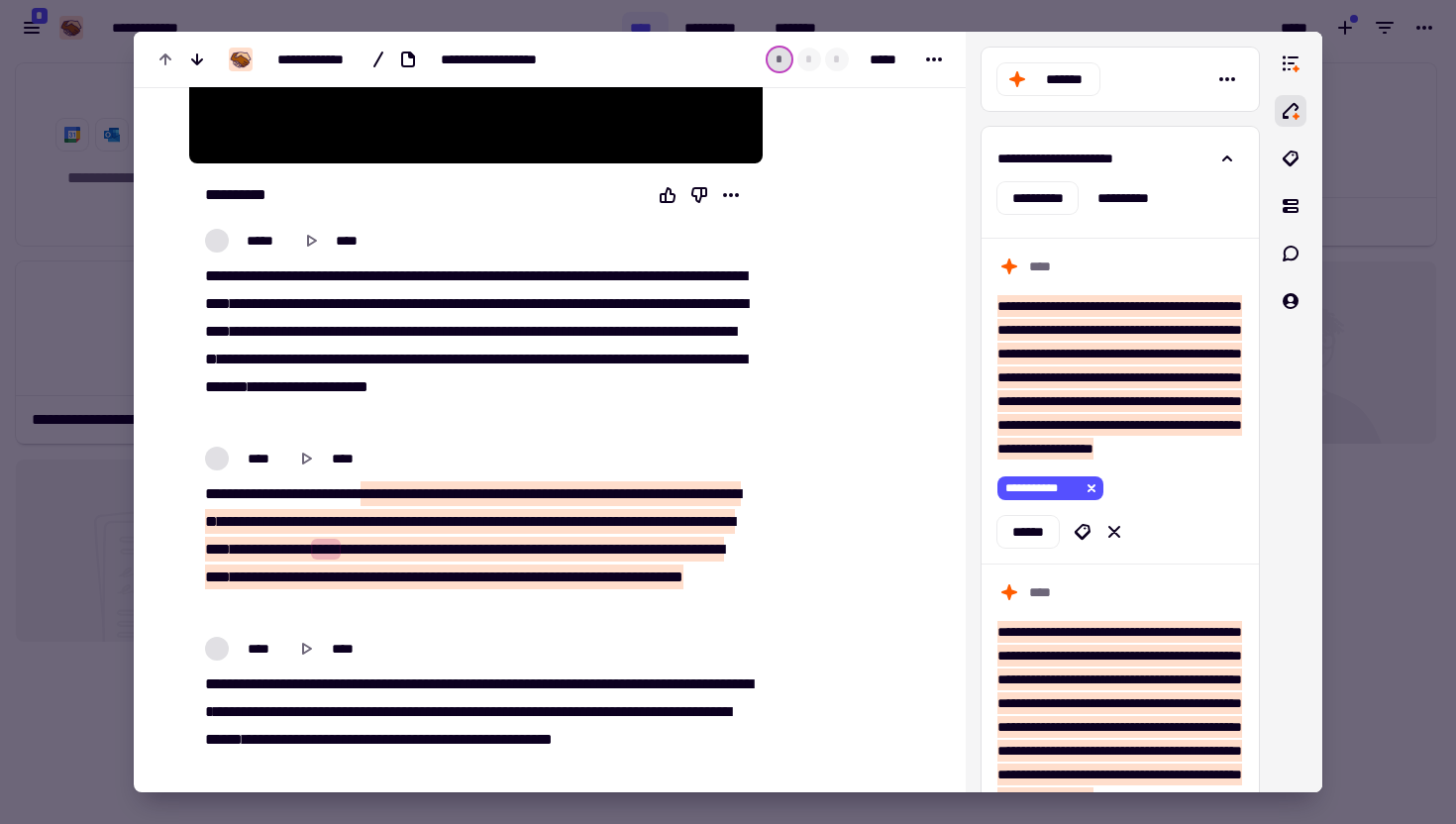 scroll, scrollTop: 945, scrollLeft: 0, axis: vertical 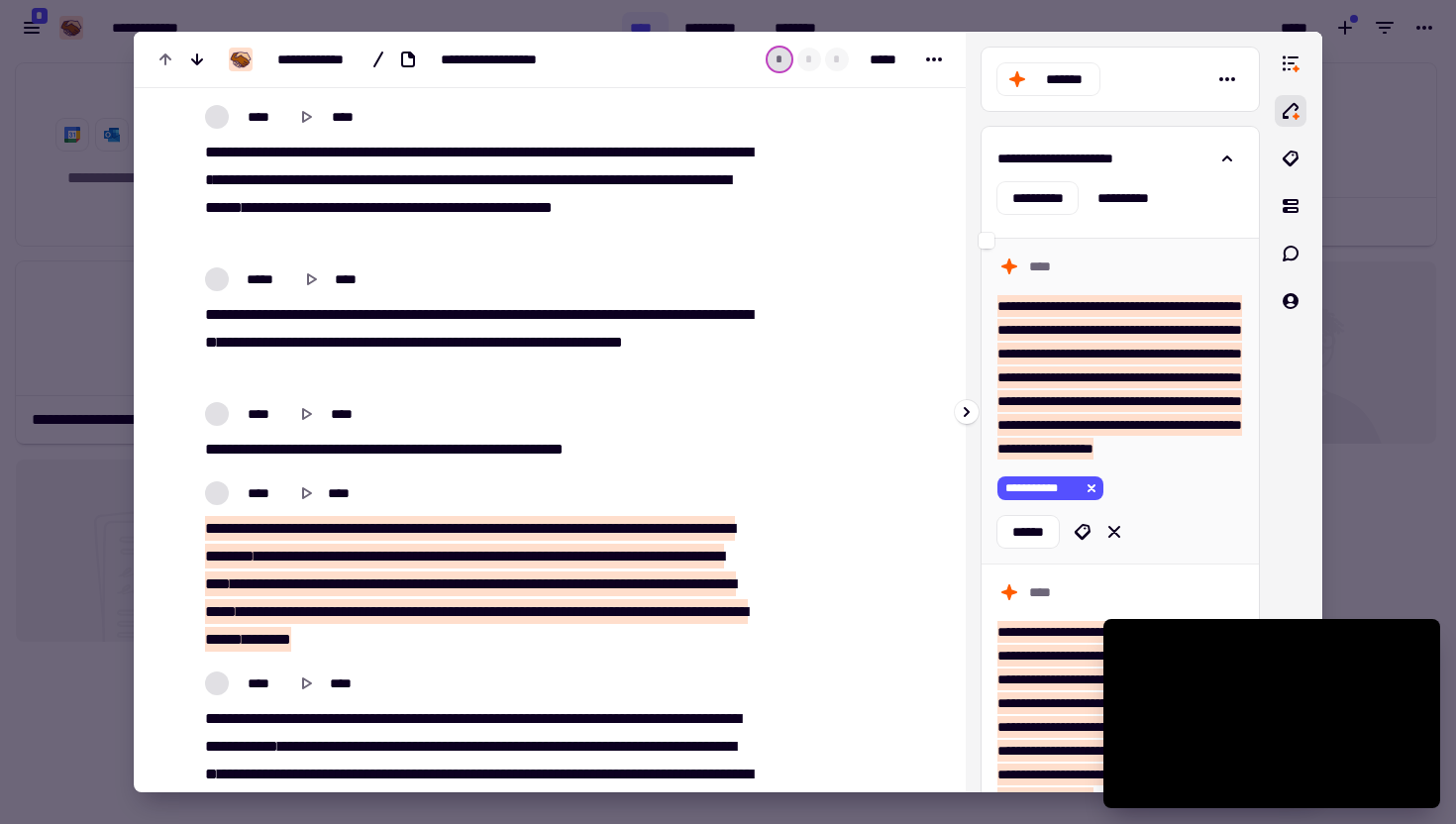 click on "**********" at bounding box center [1119, 377] 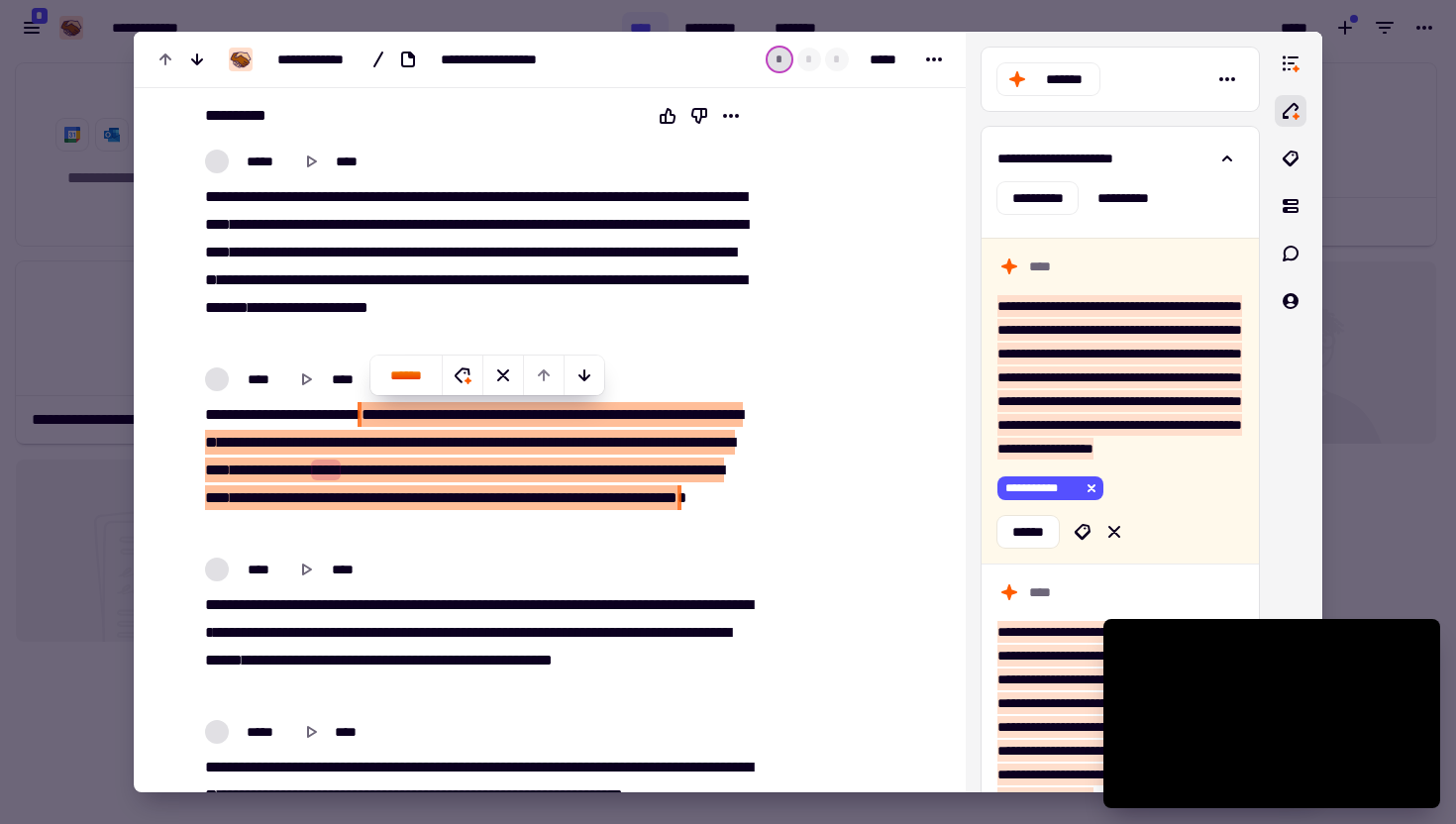 scroll, scrollTop: 0, scrollLeft: 0, axis: both 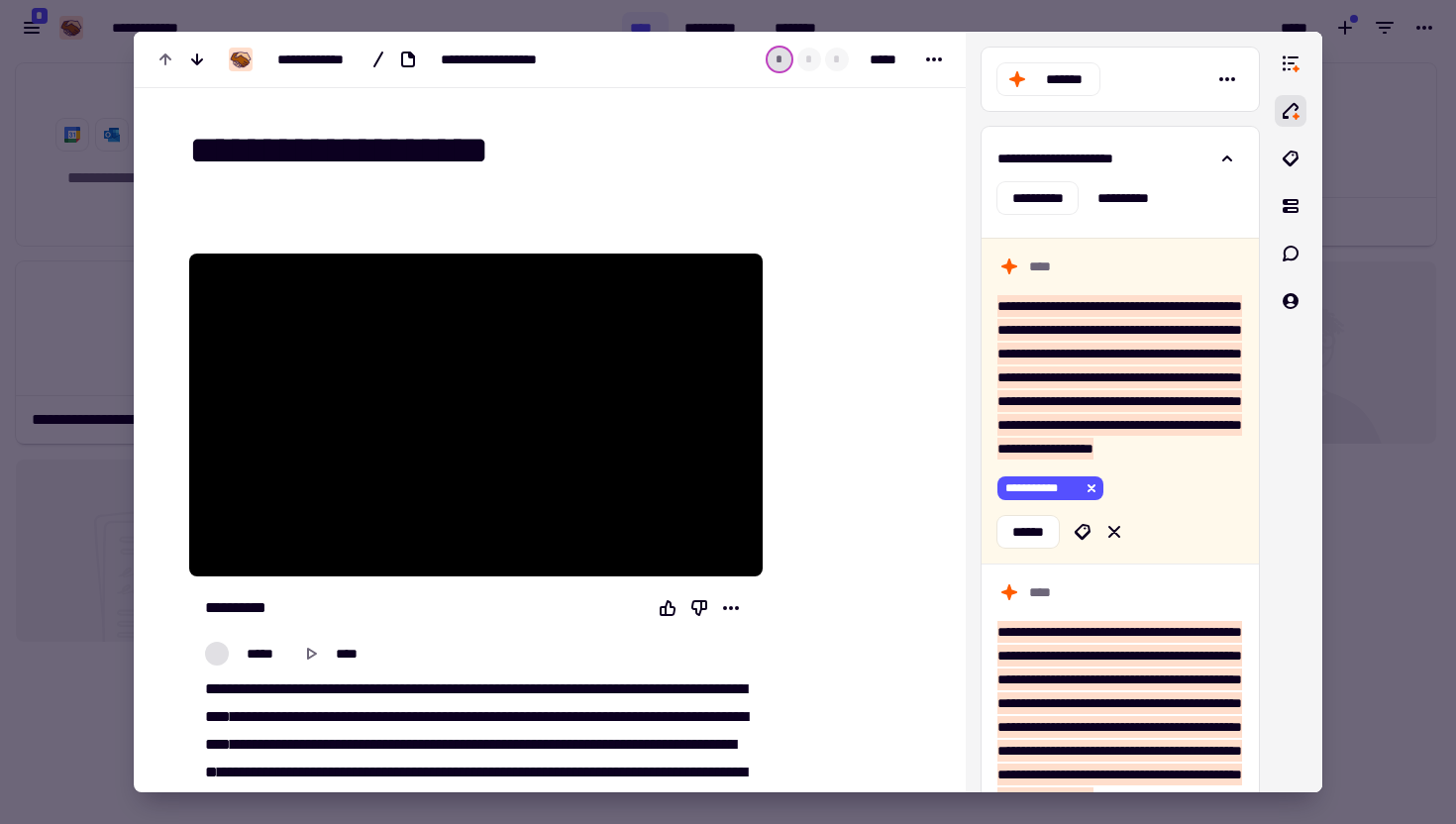 click at bounding box center (728, 412) 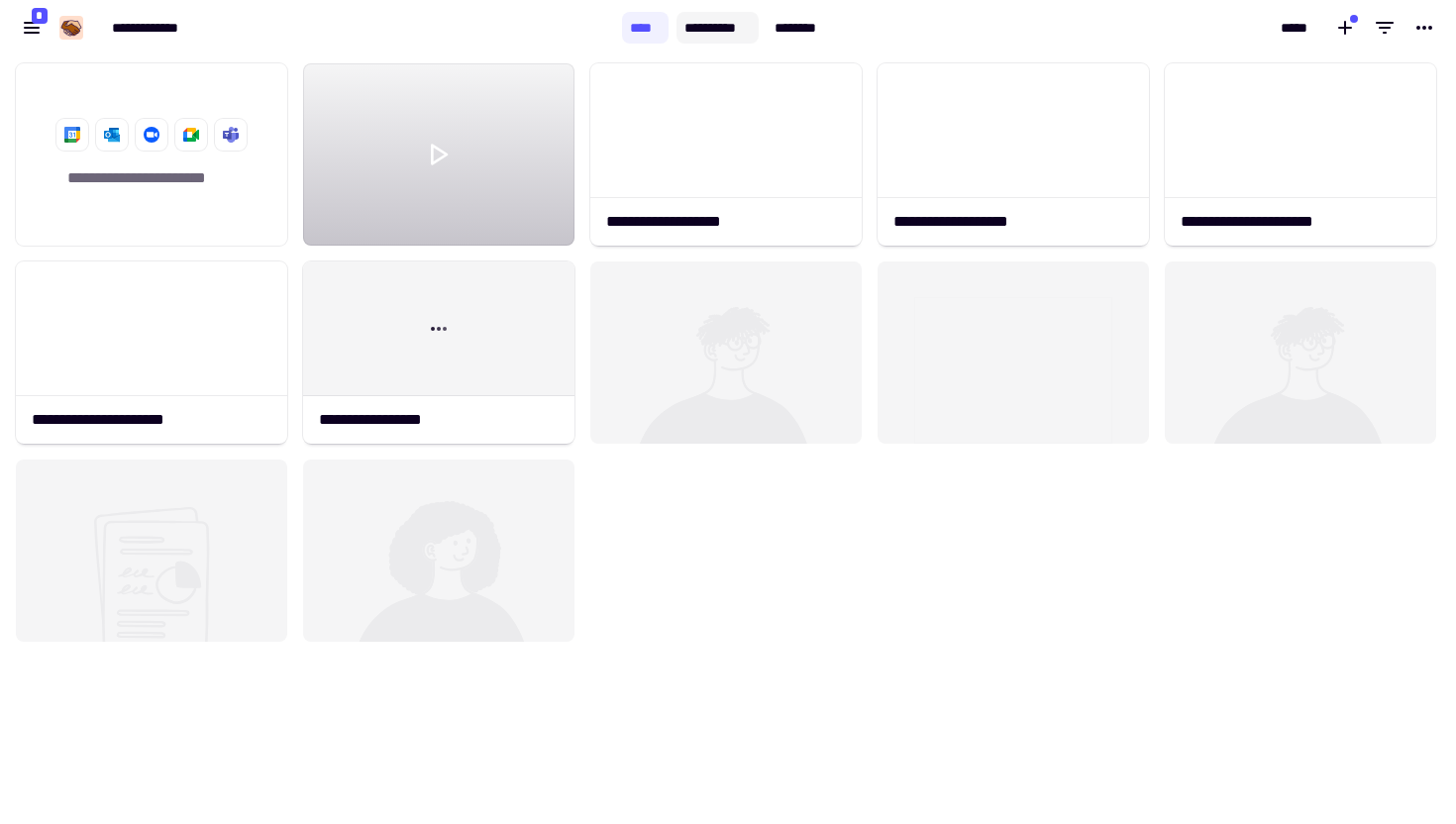 click on "**********" 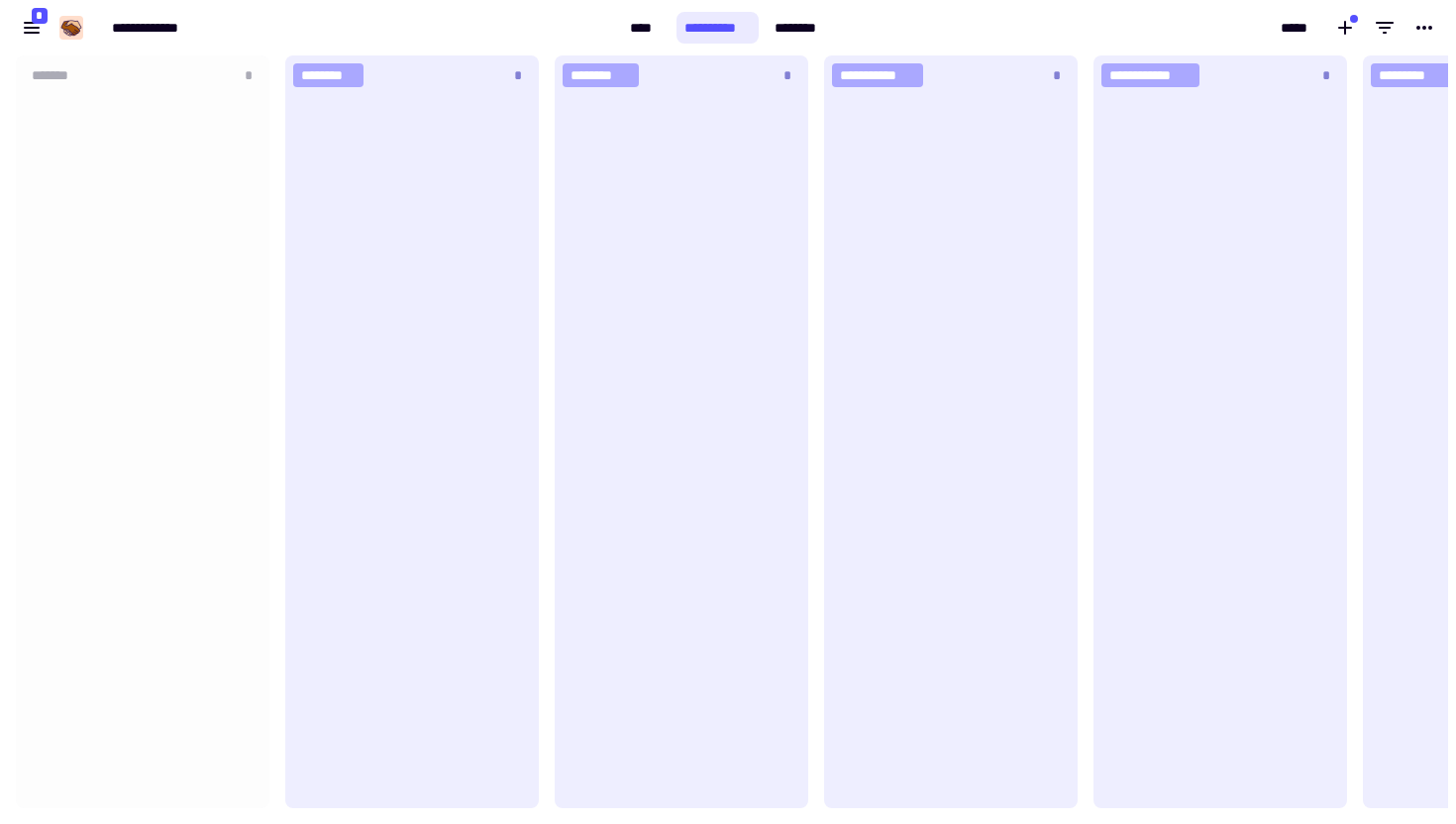 scroll, scrollTop: 1, scrollLeft: 1, axis: both 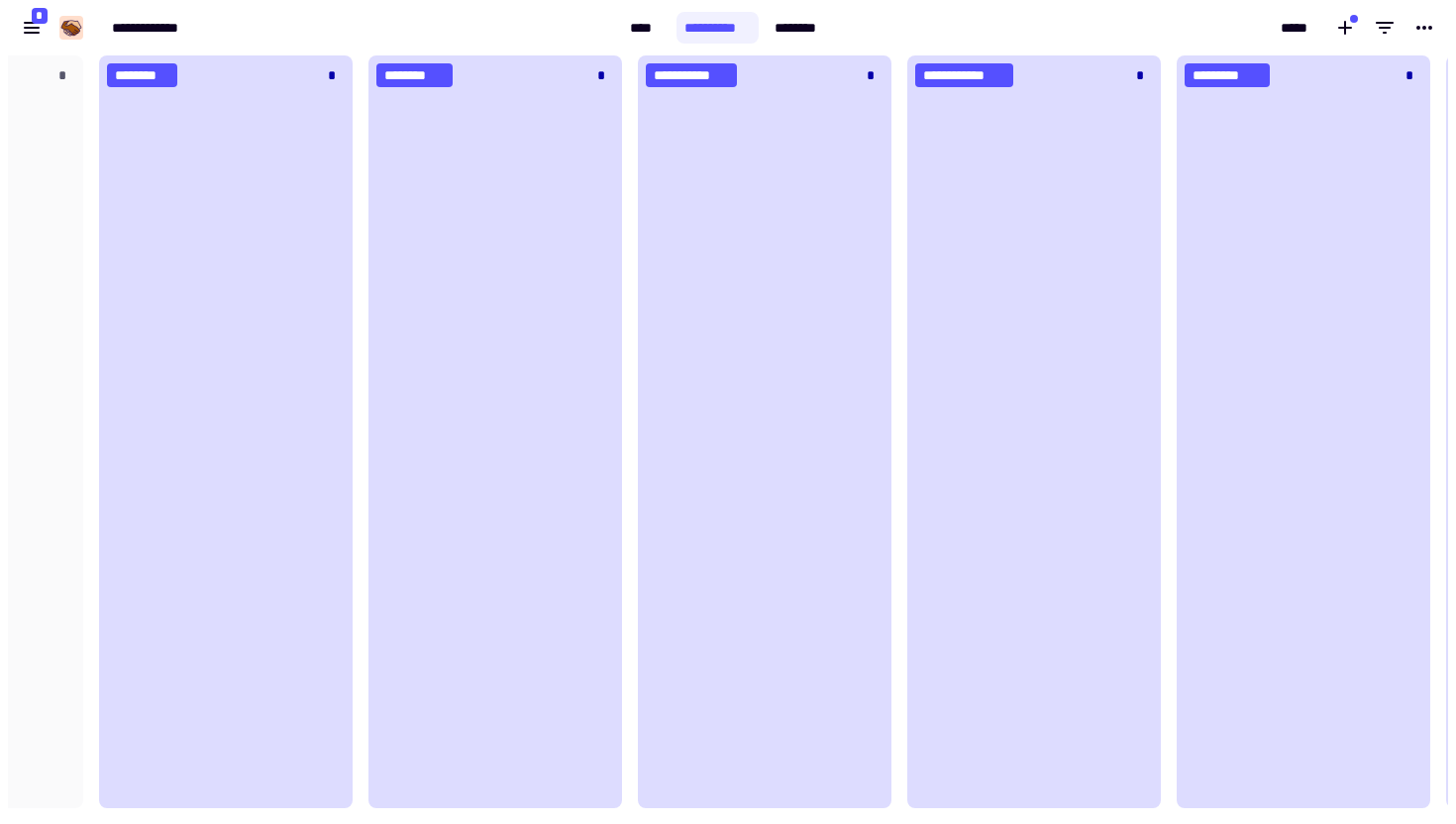 click on "**********" at bounding box center (728, 28) 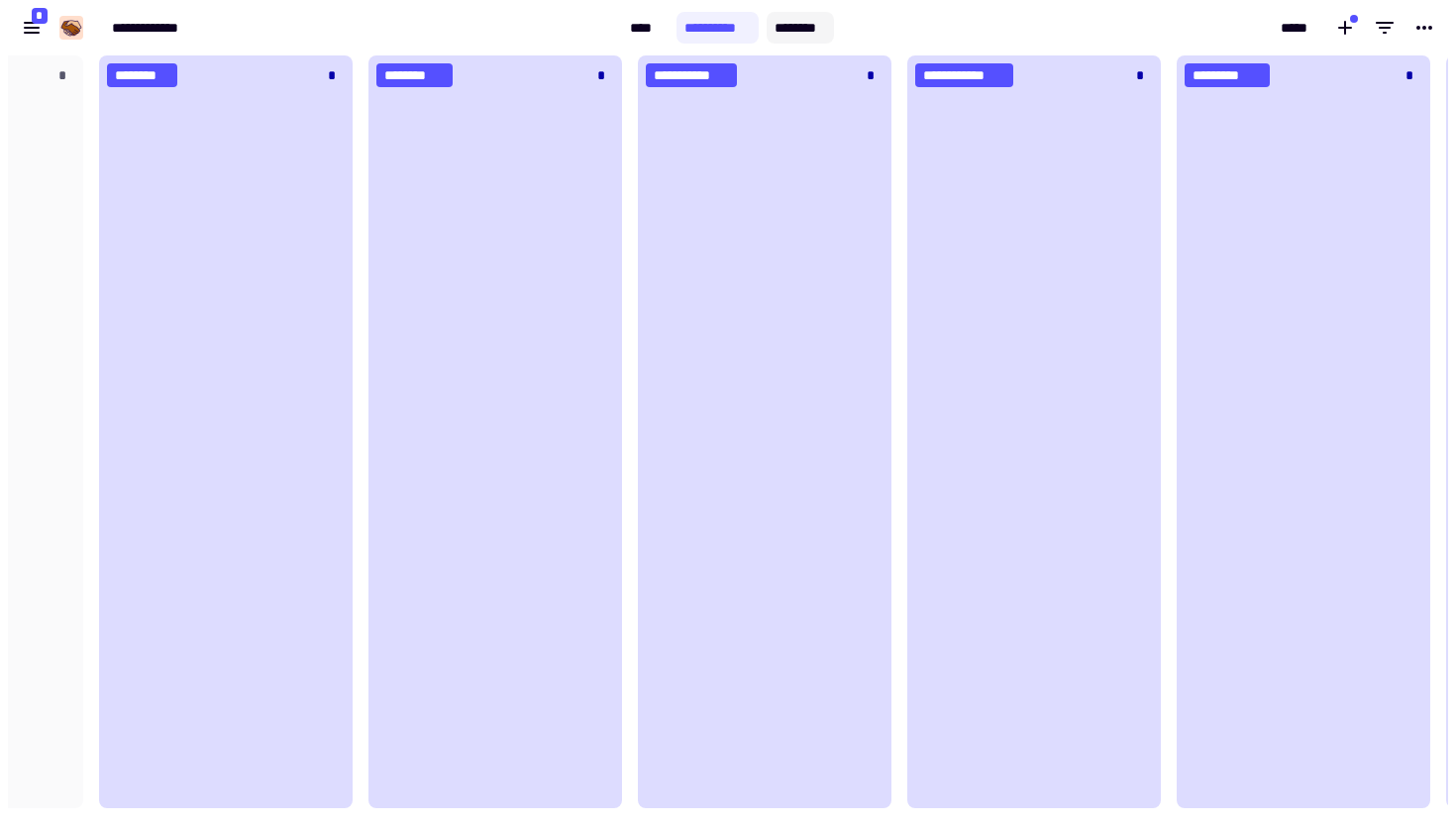 click on "********" 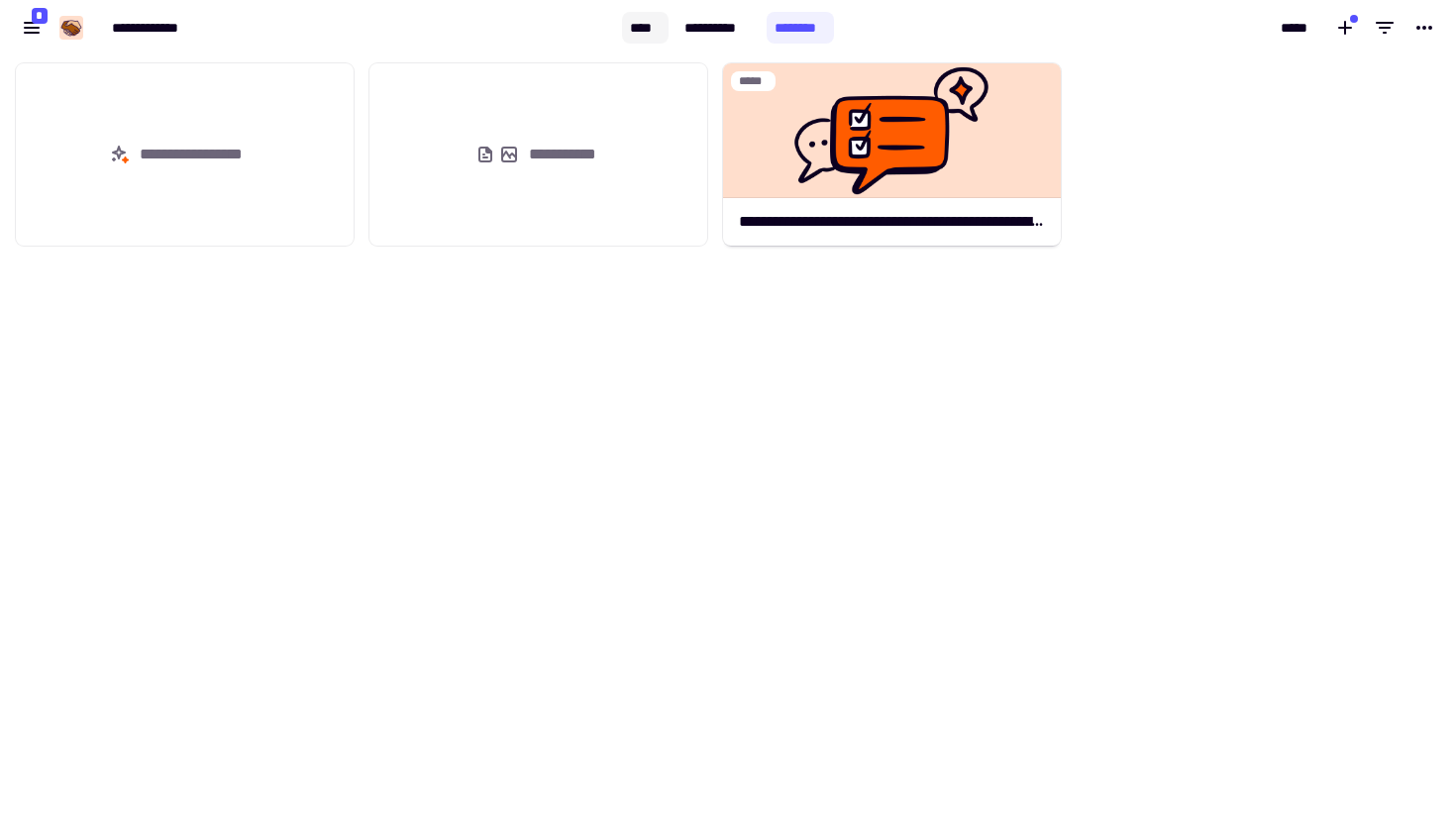 click on "****" 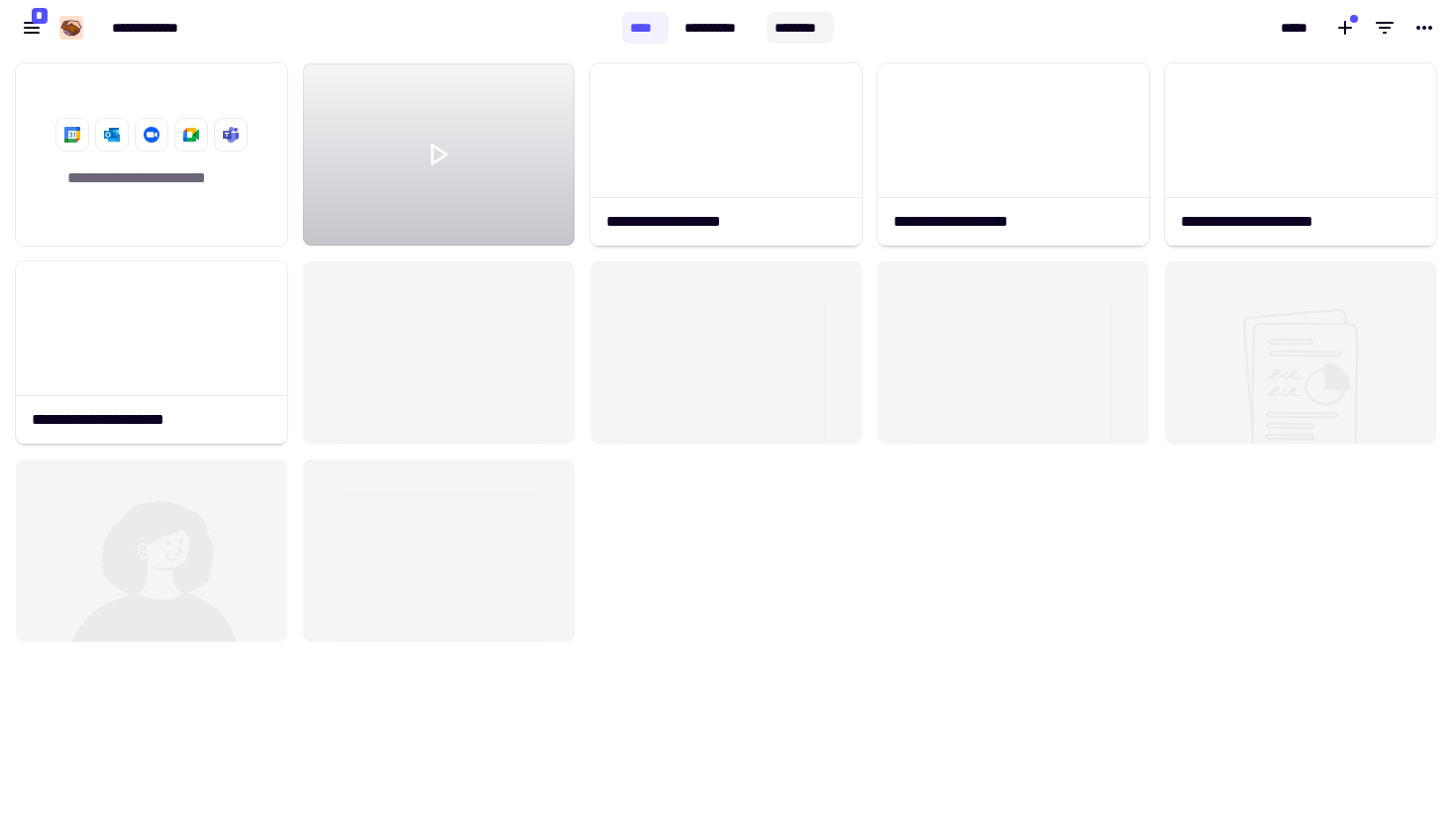 click on "********" 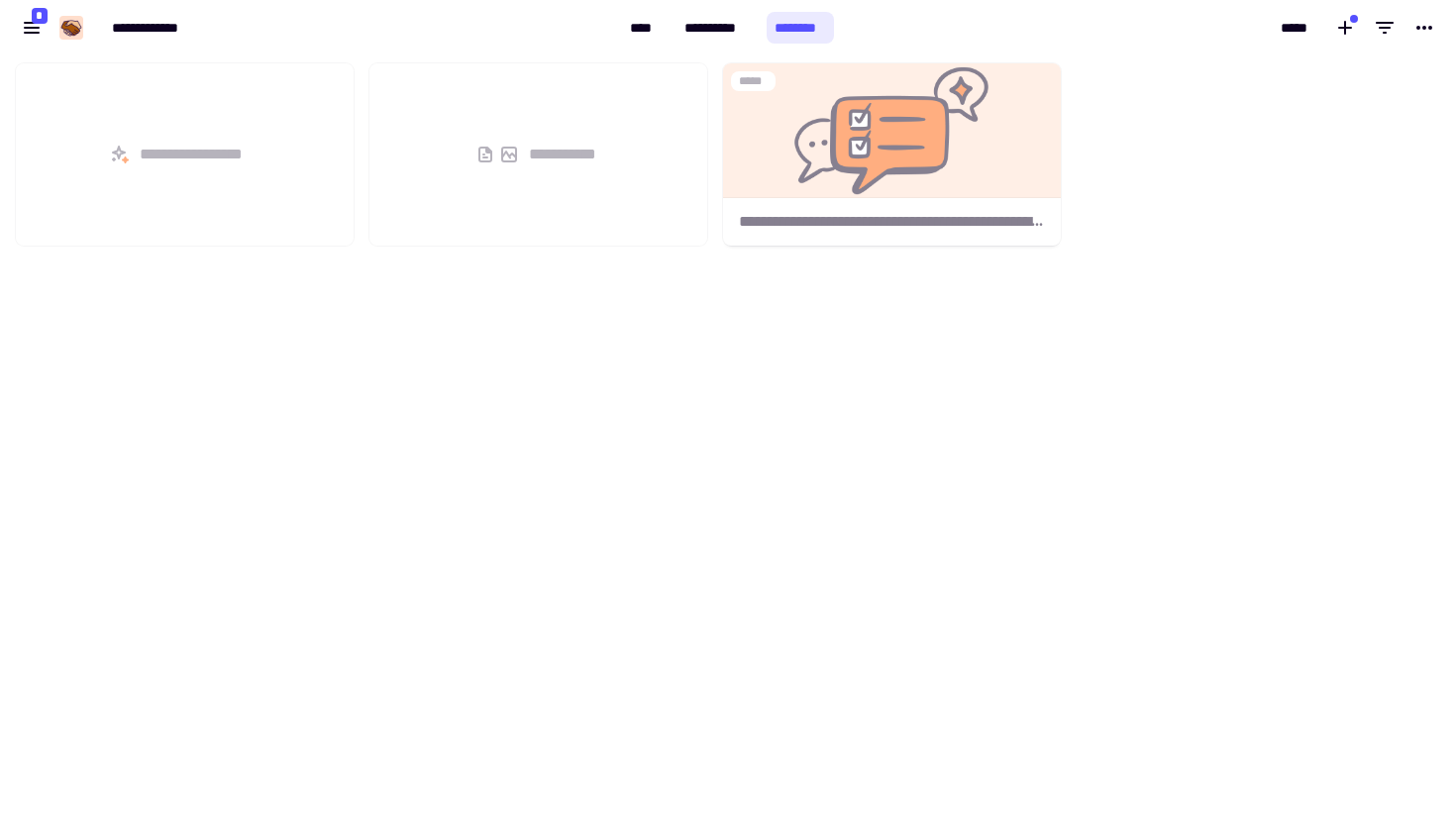 scroll, scrollTop: 1, scrollLeft: 1, axis: both 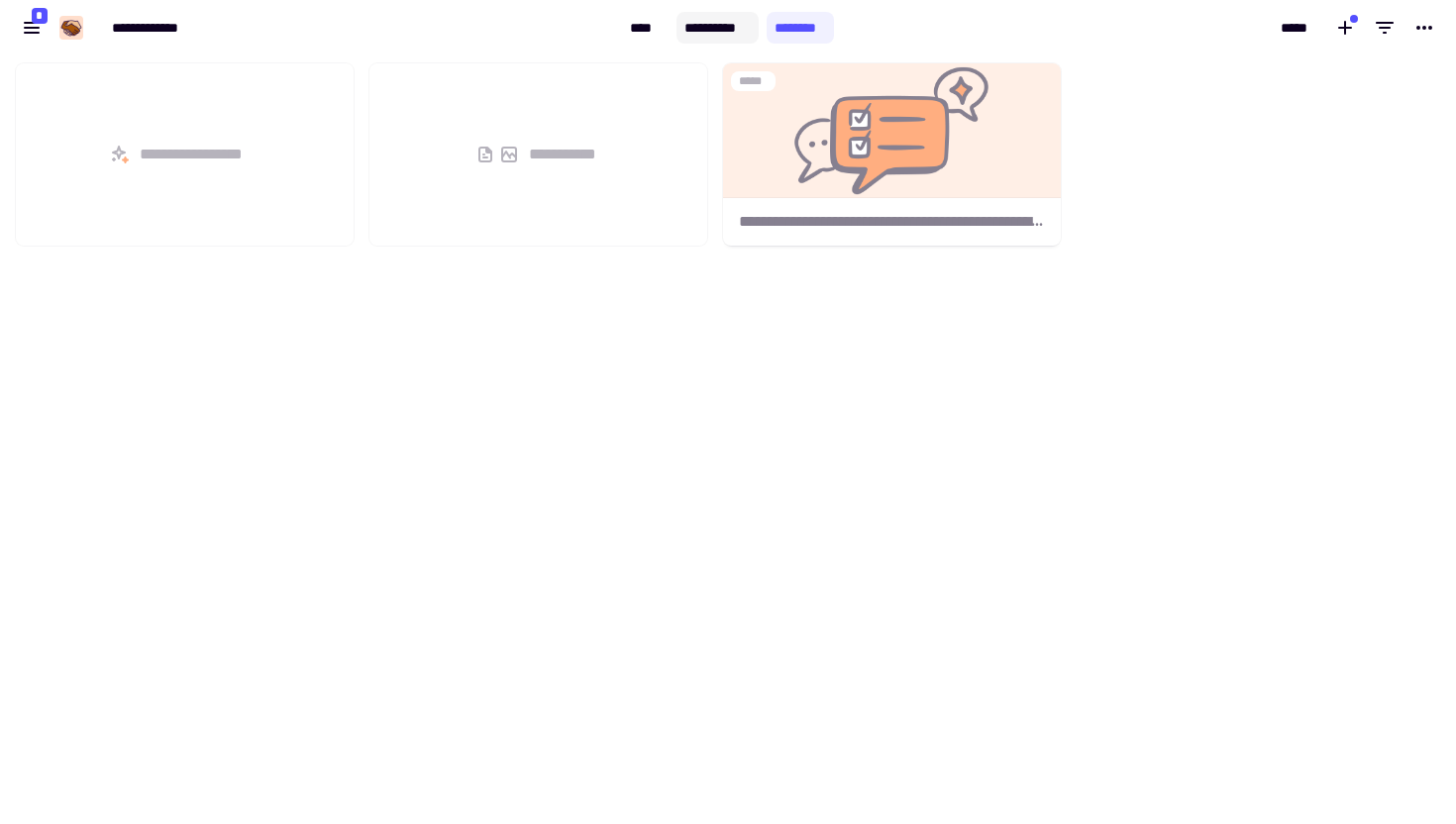 click on "**********" 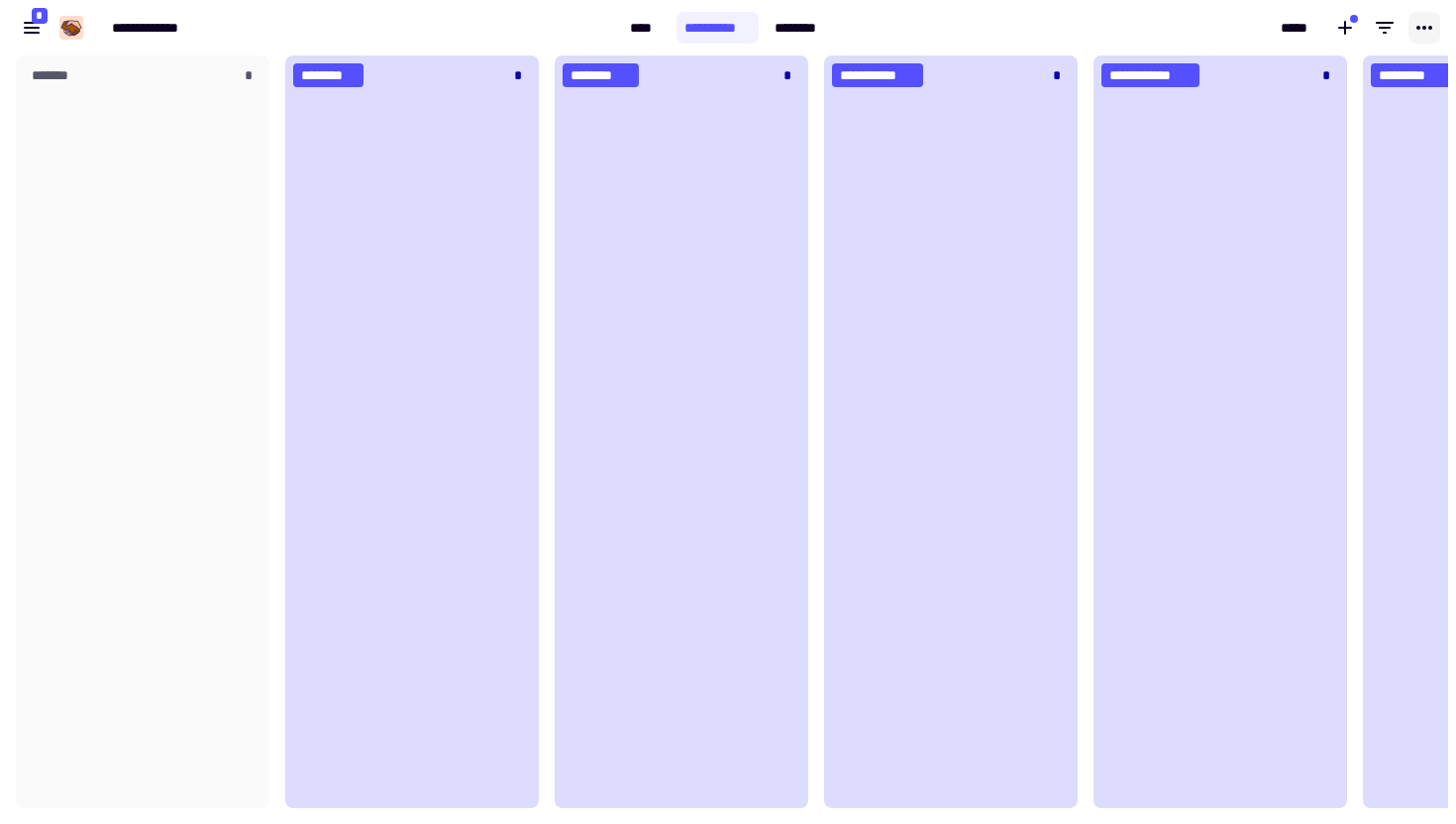 click 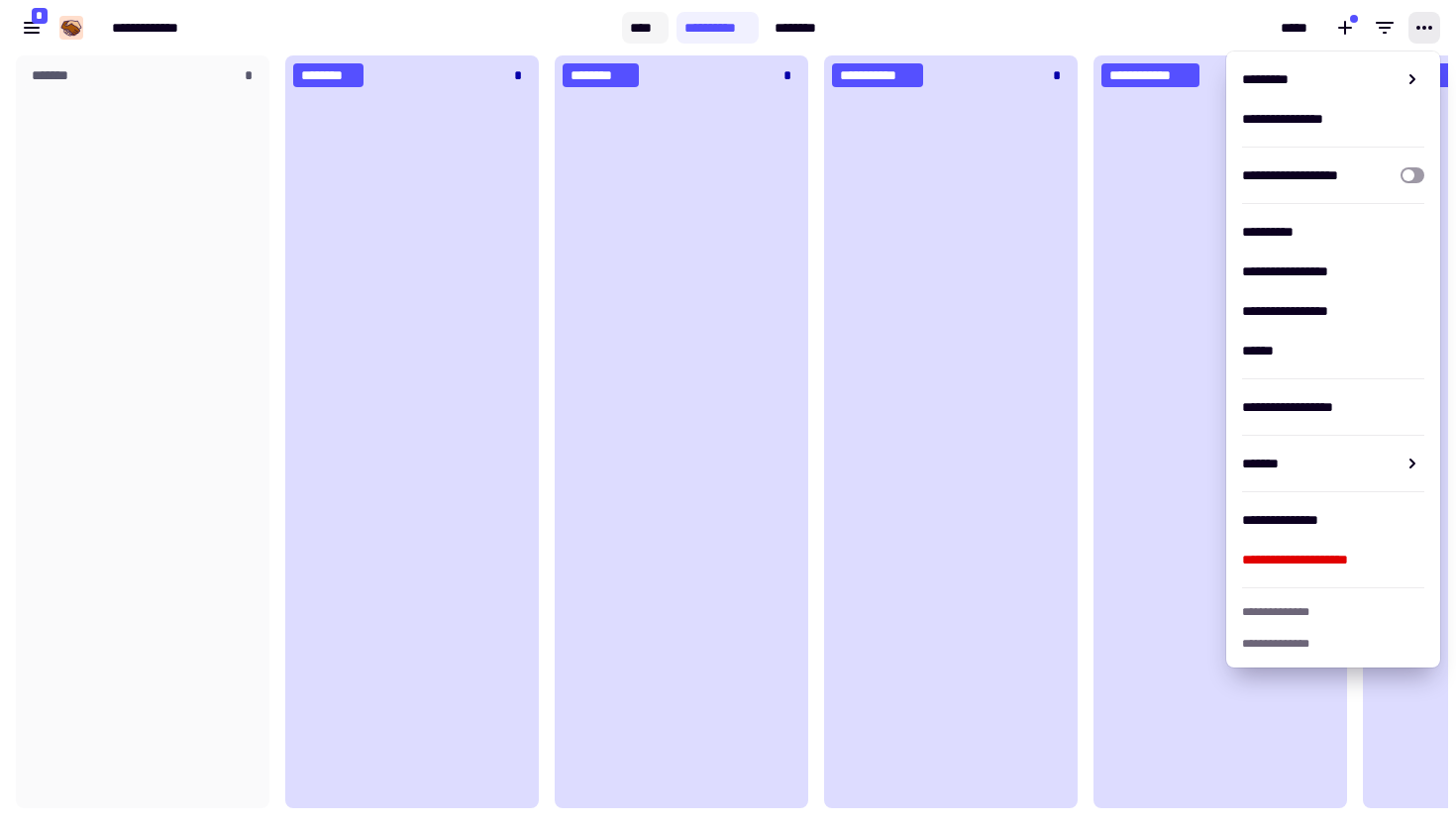 click on "****" 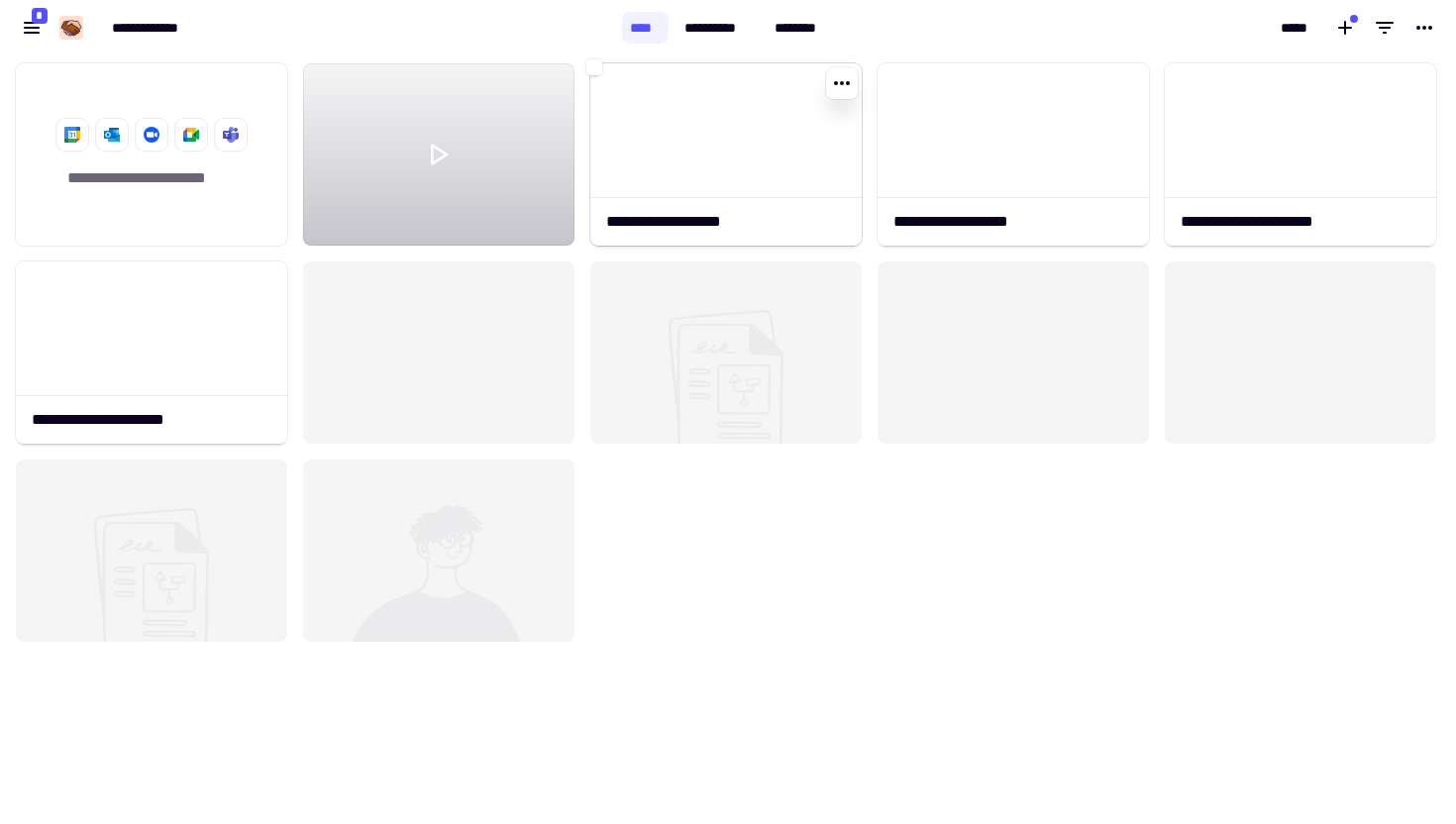 click on "**********" 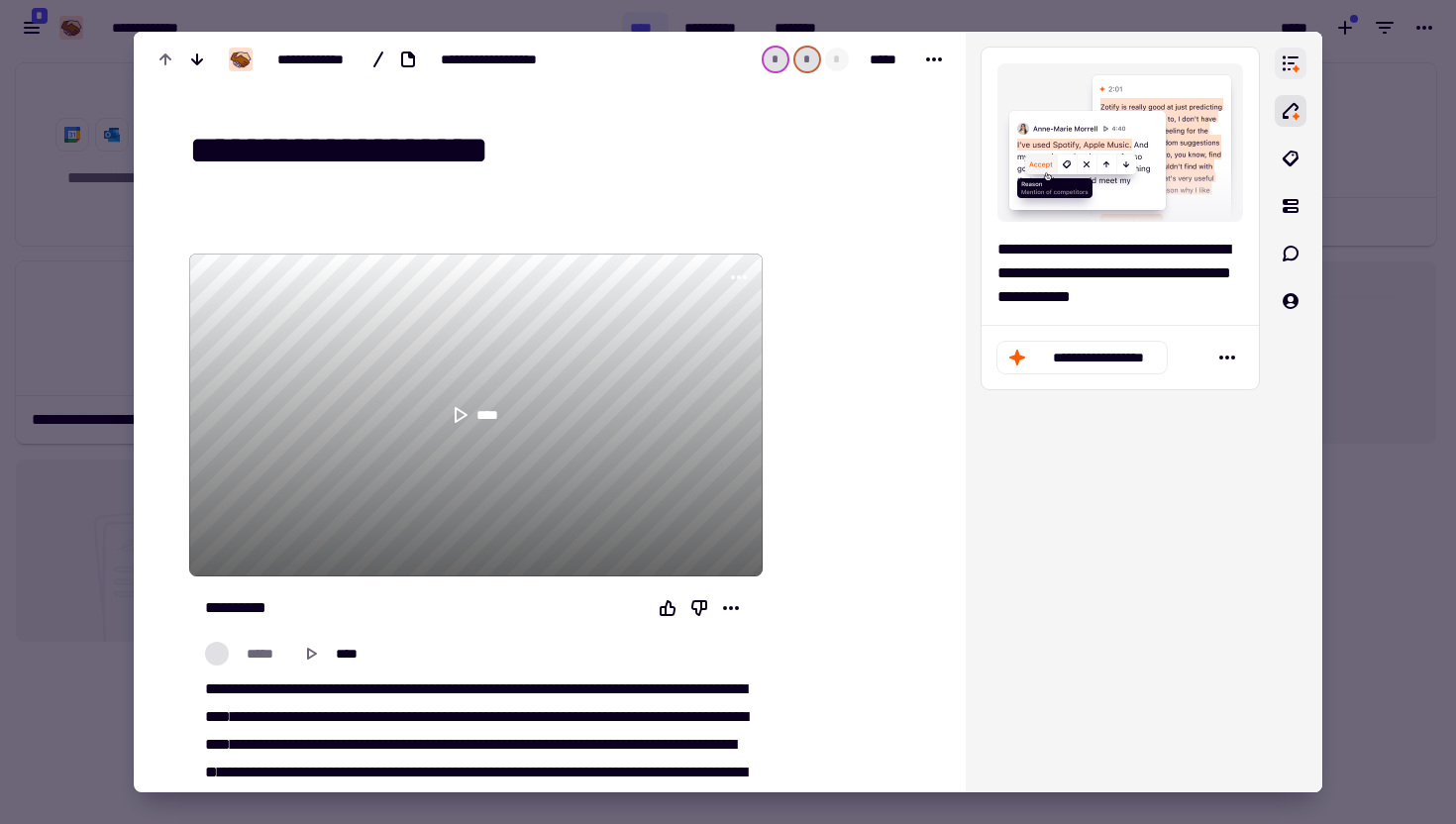 click 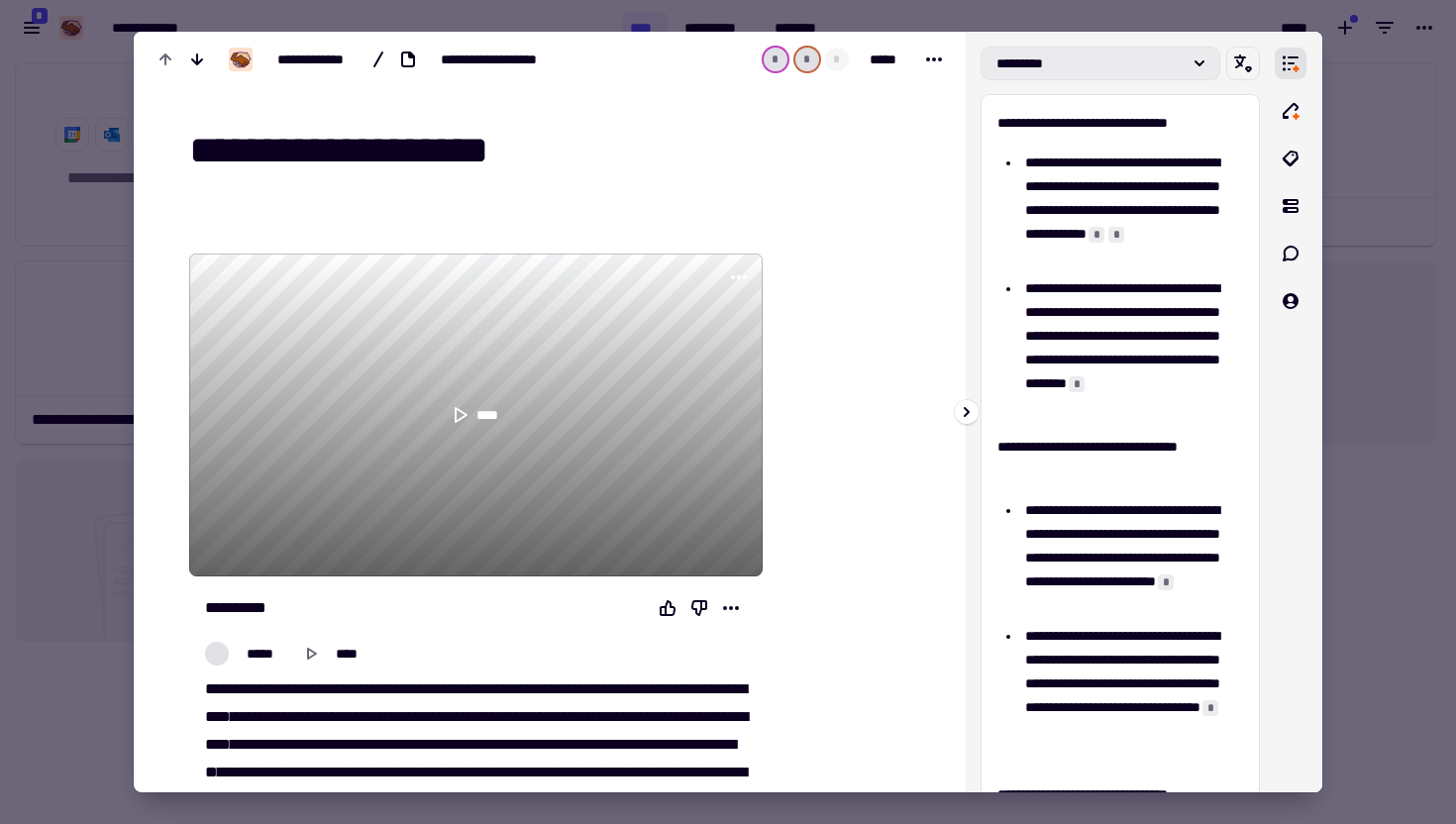 click on "*********" 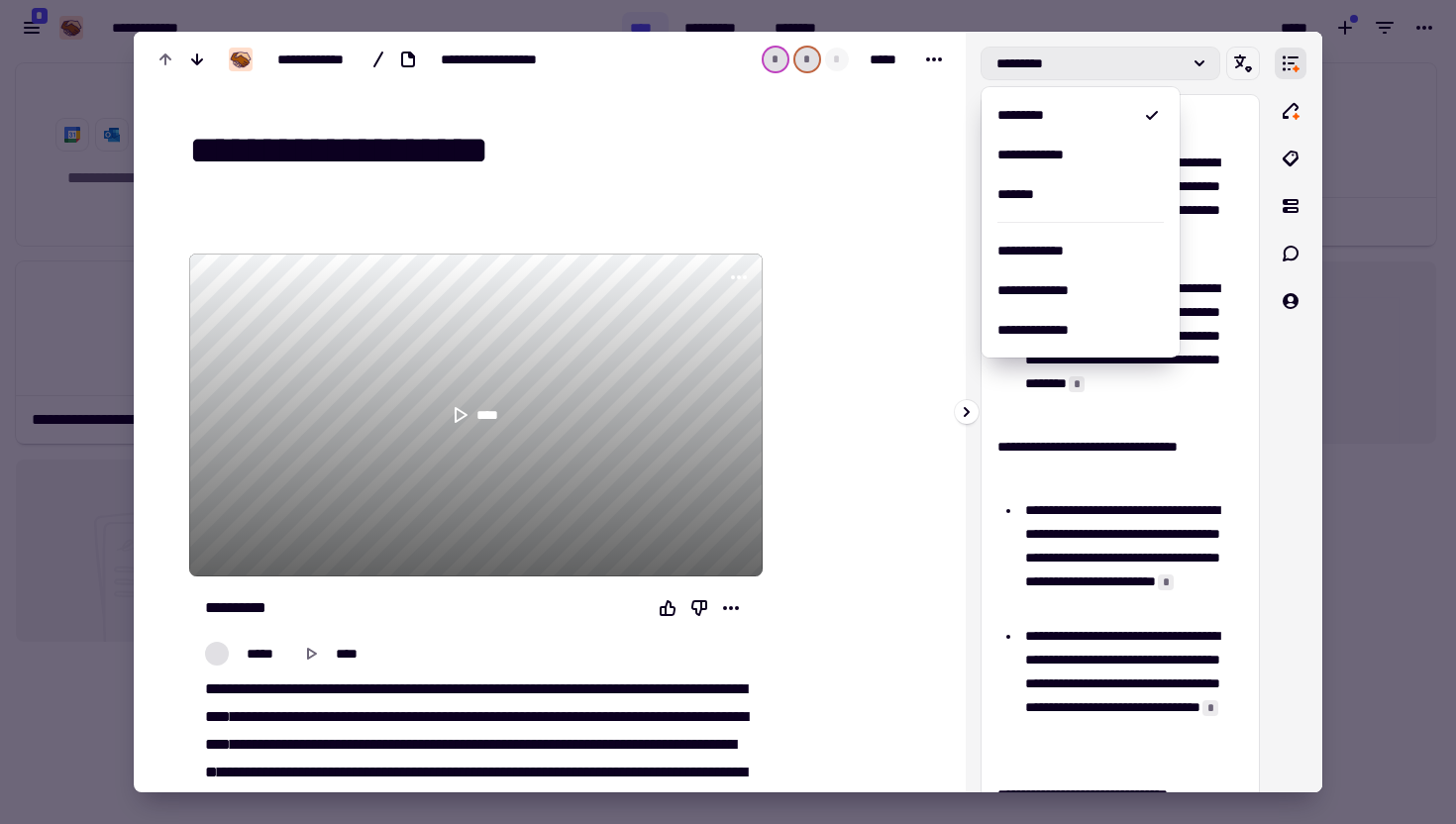 click on "*********" 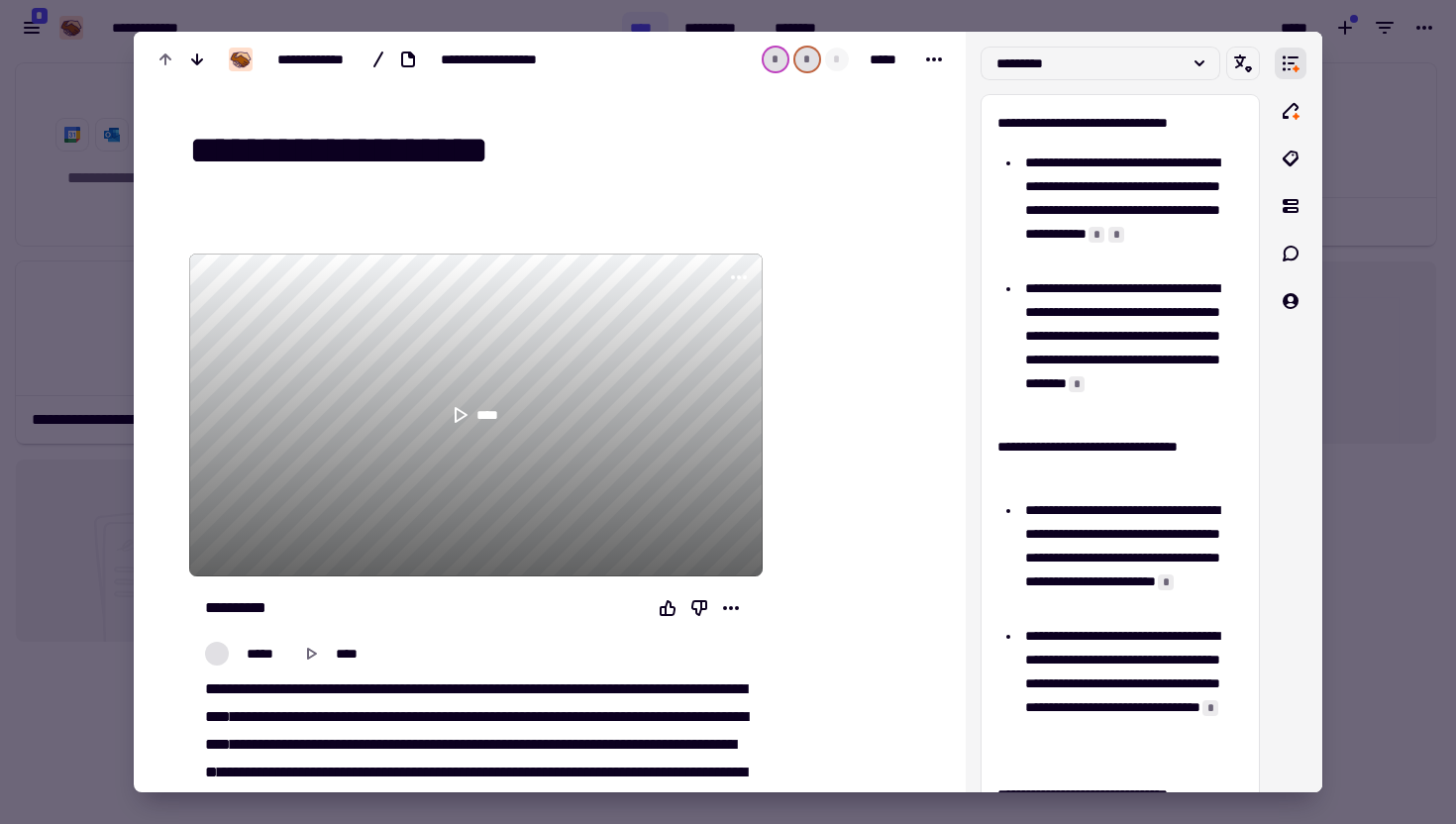 click at bounding box center (728, 412) 